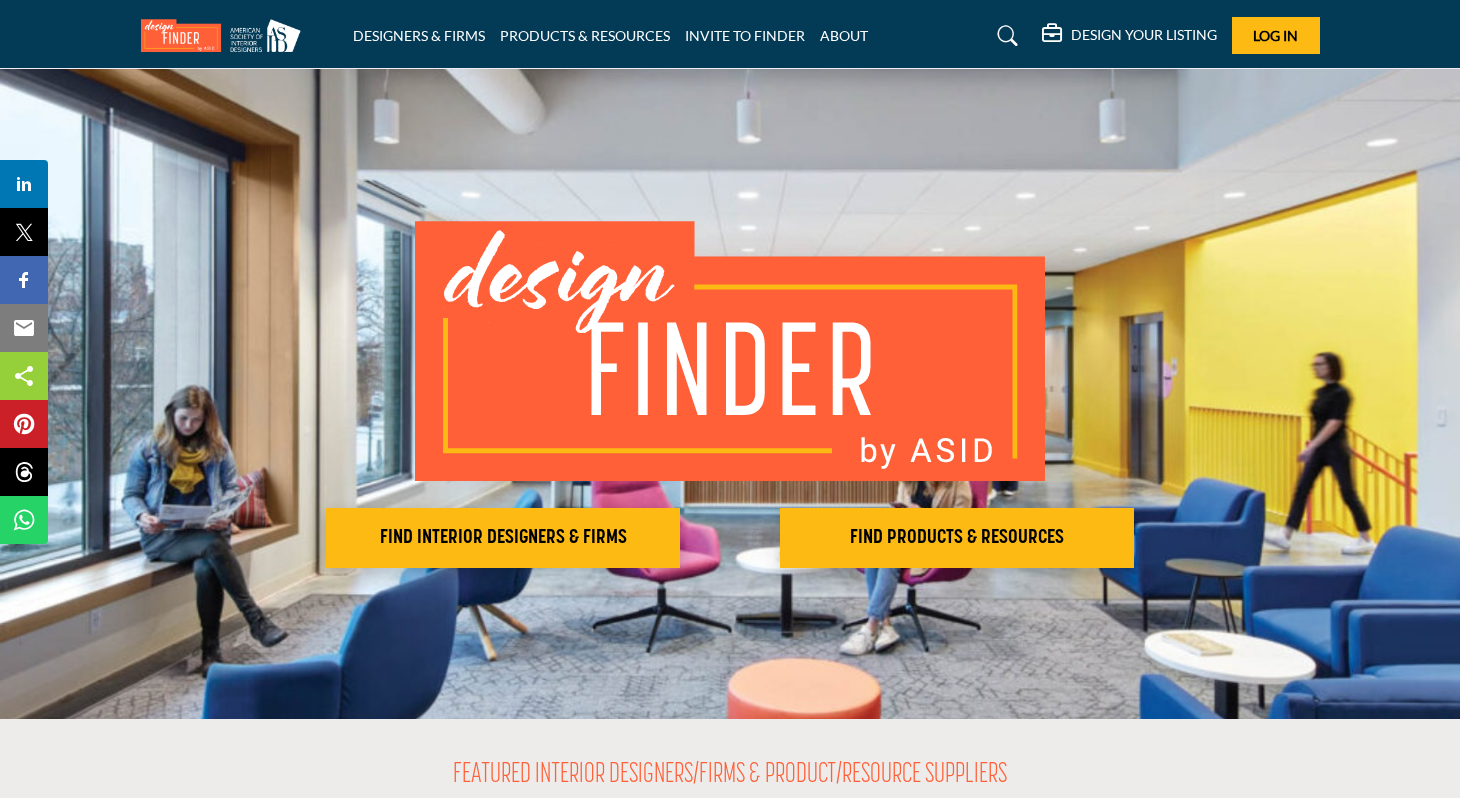 scroll, scrollTop: 0, scrollLeft: 0, axis: both 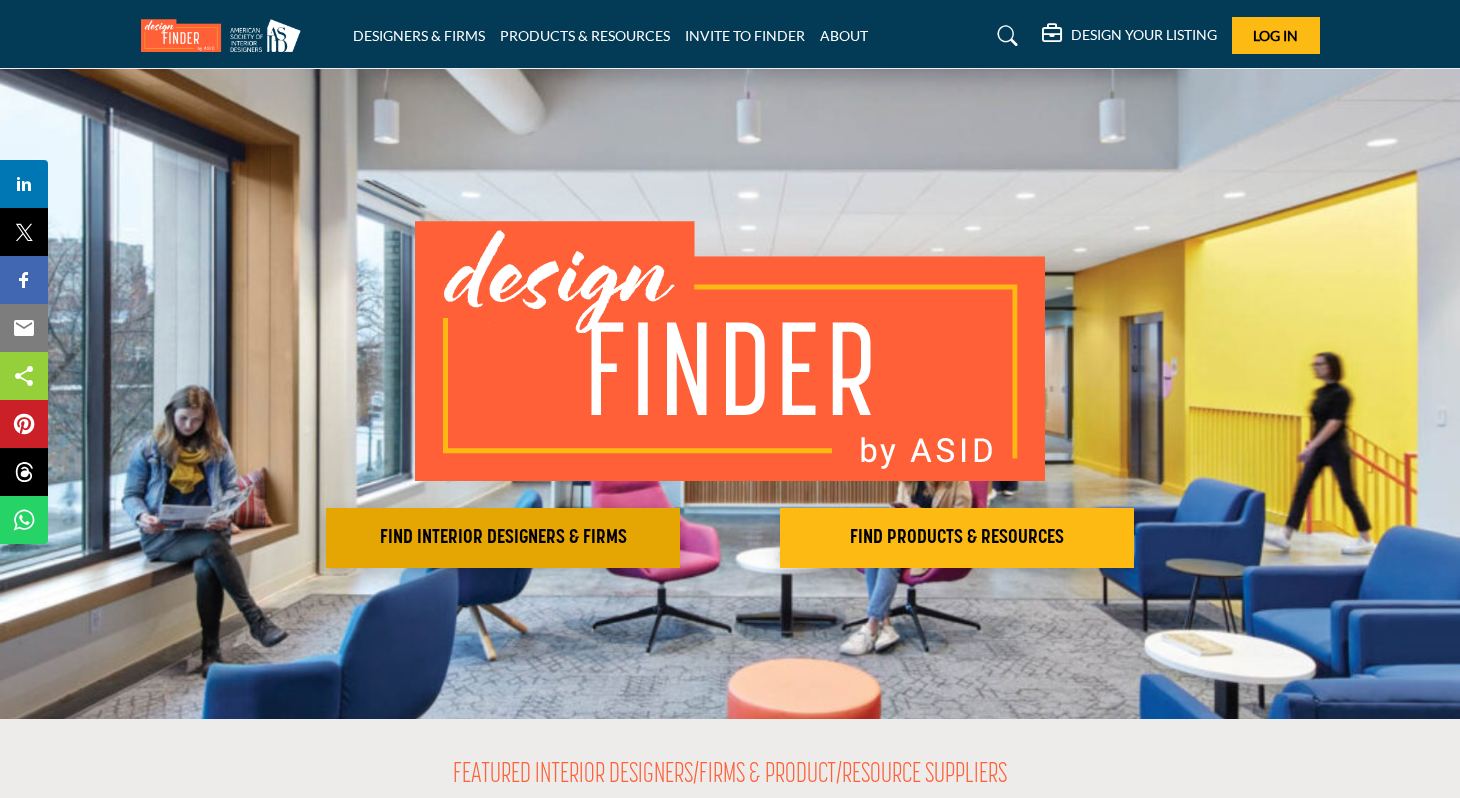 click on "FIND INTERIOR DESIGNERS & FIRMS" at bounding box center (503, 538) 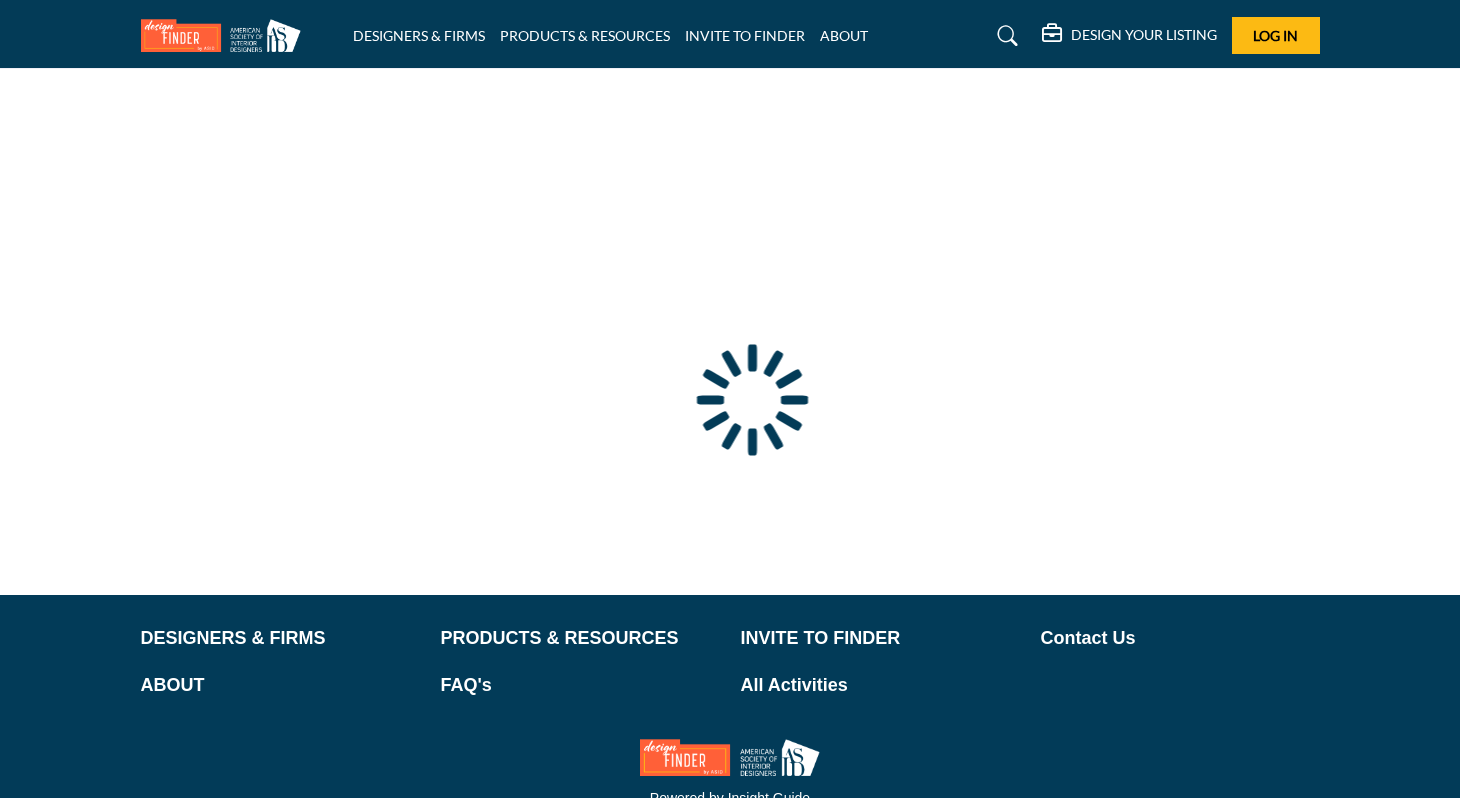 scroll, scrollTop: 0, scrollLeft: 0, axis: both 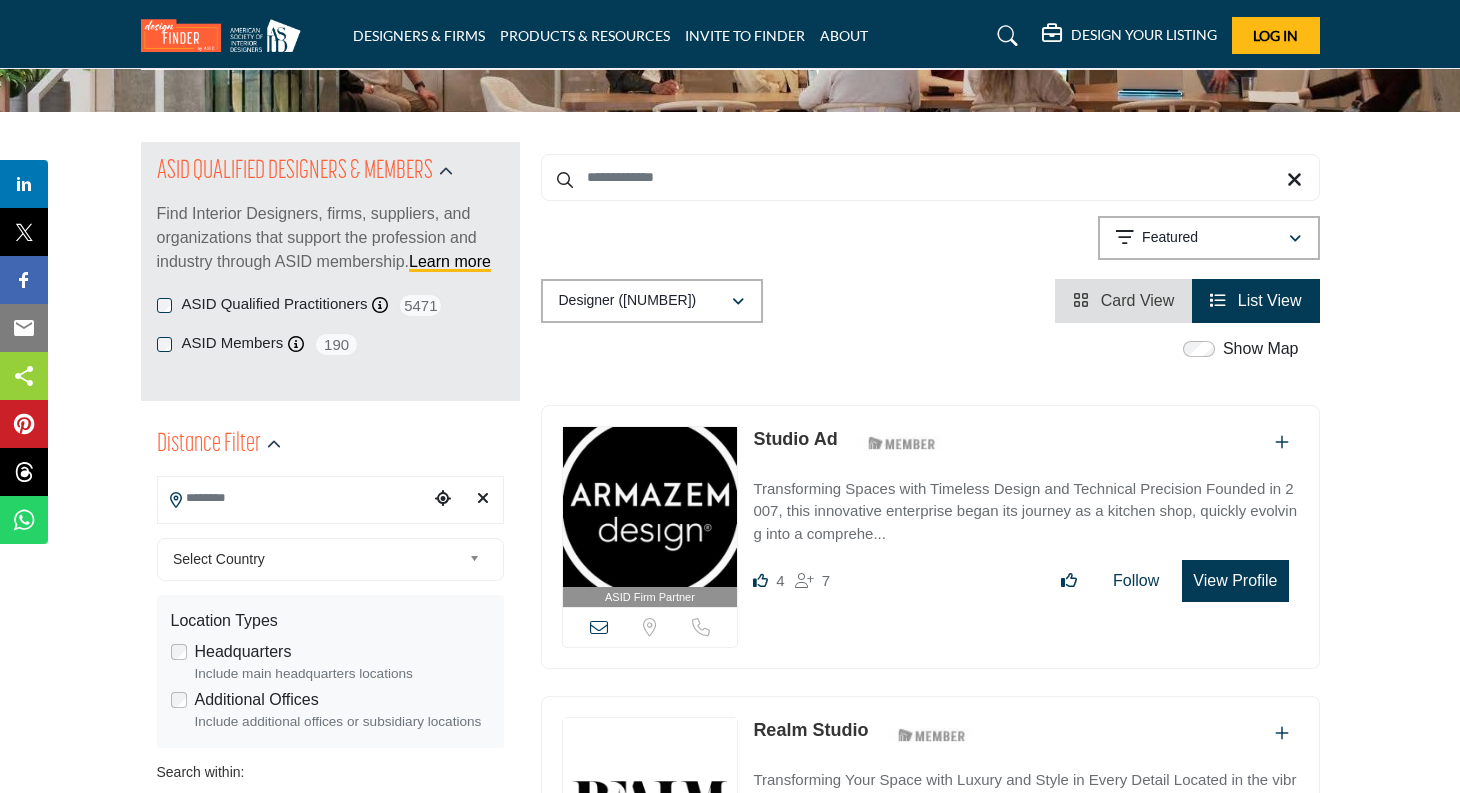 click at bounding box center [293, 498] 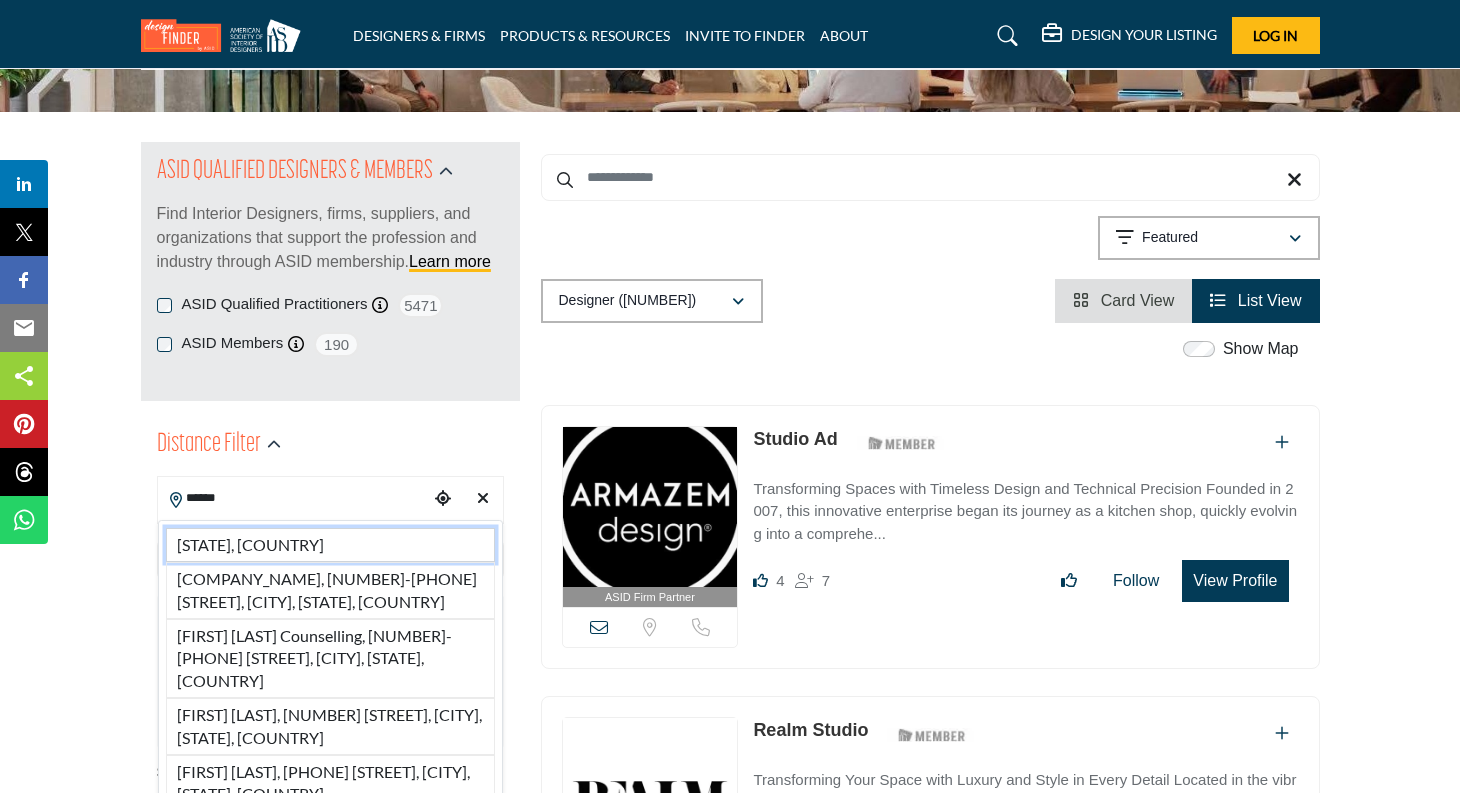click on "[STATE], [COUNTRY]" at bounding box center [330, 545] 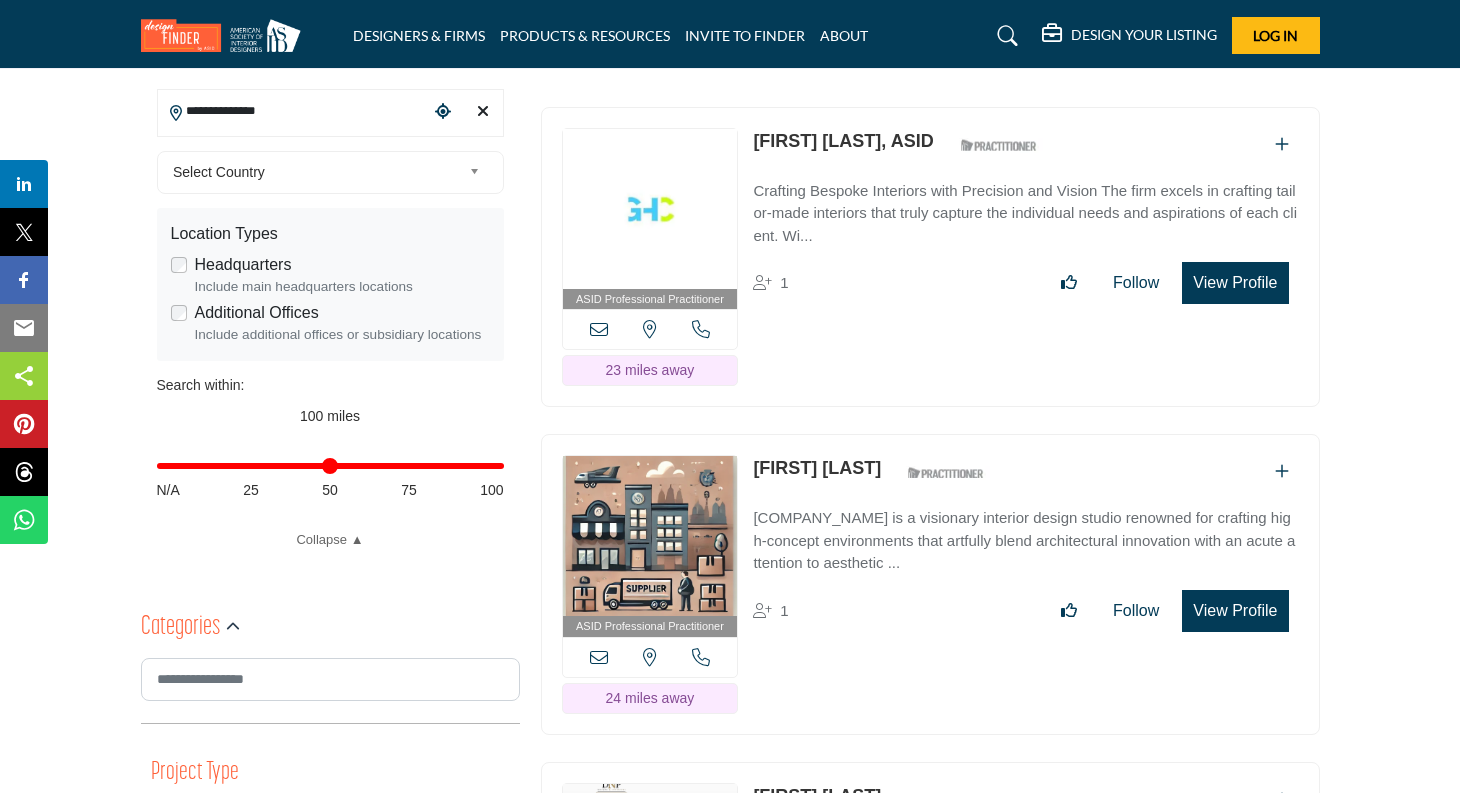 scroll, scrollTop: 278, scrollLeft: 0, axis: vertical 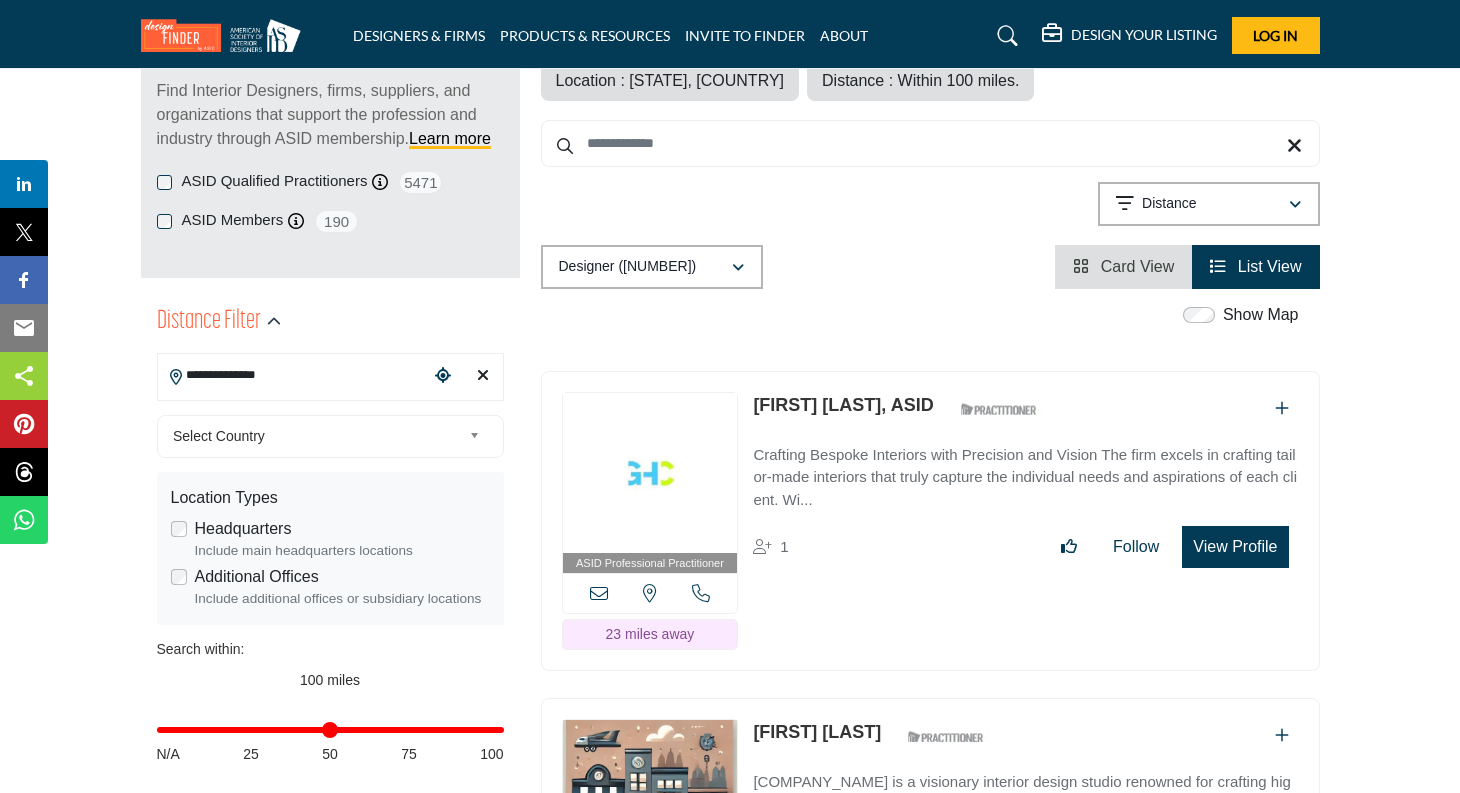 click on "**********" at bounding box center (293, 375) 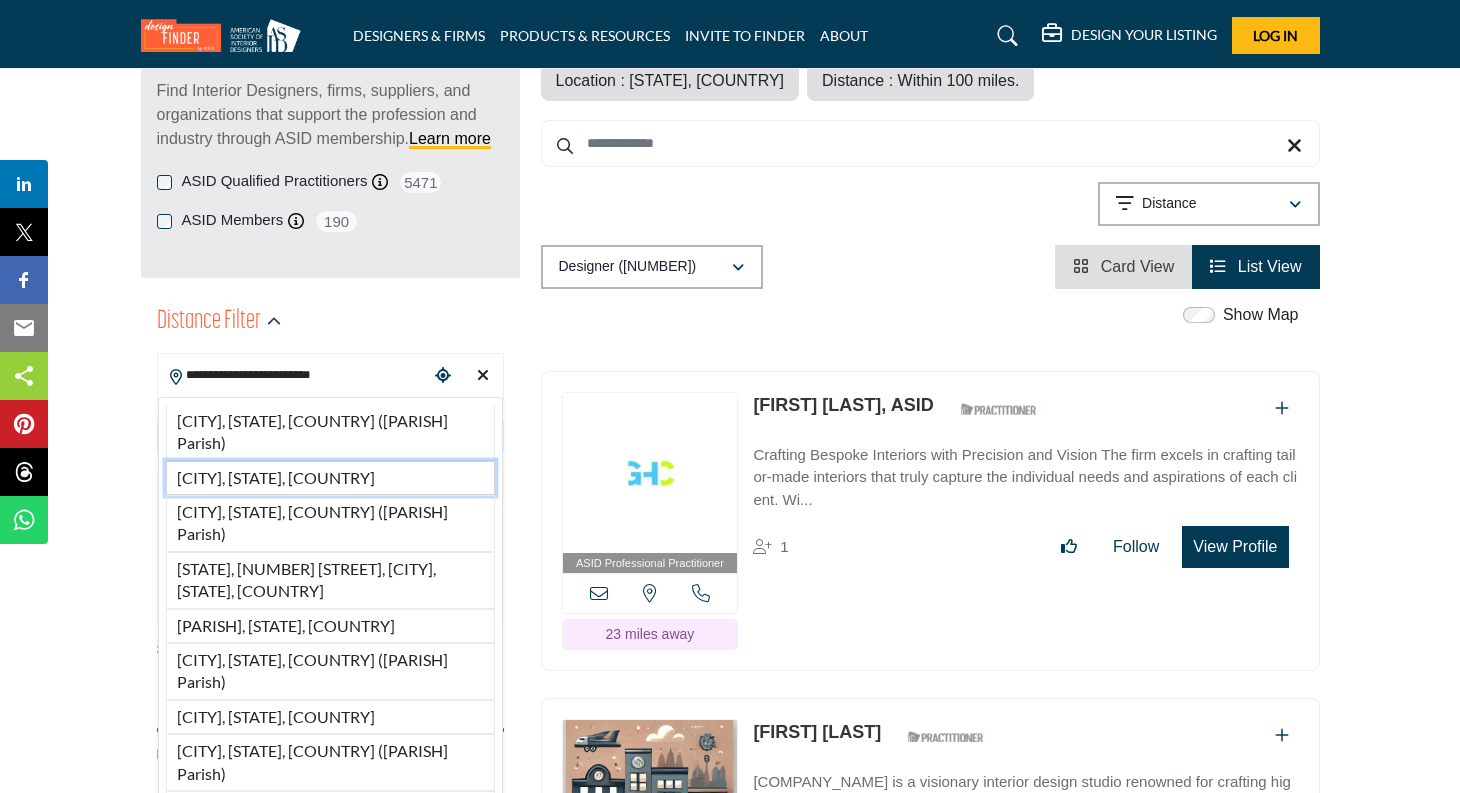 click on "Lafayette, LA, USA" at bounding box center (330, 478) 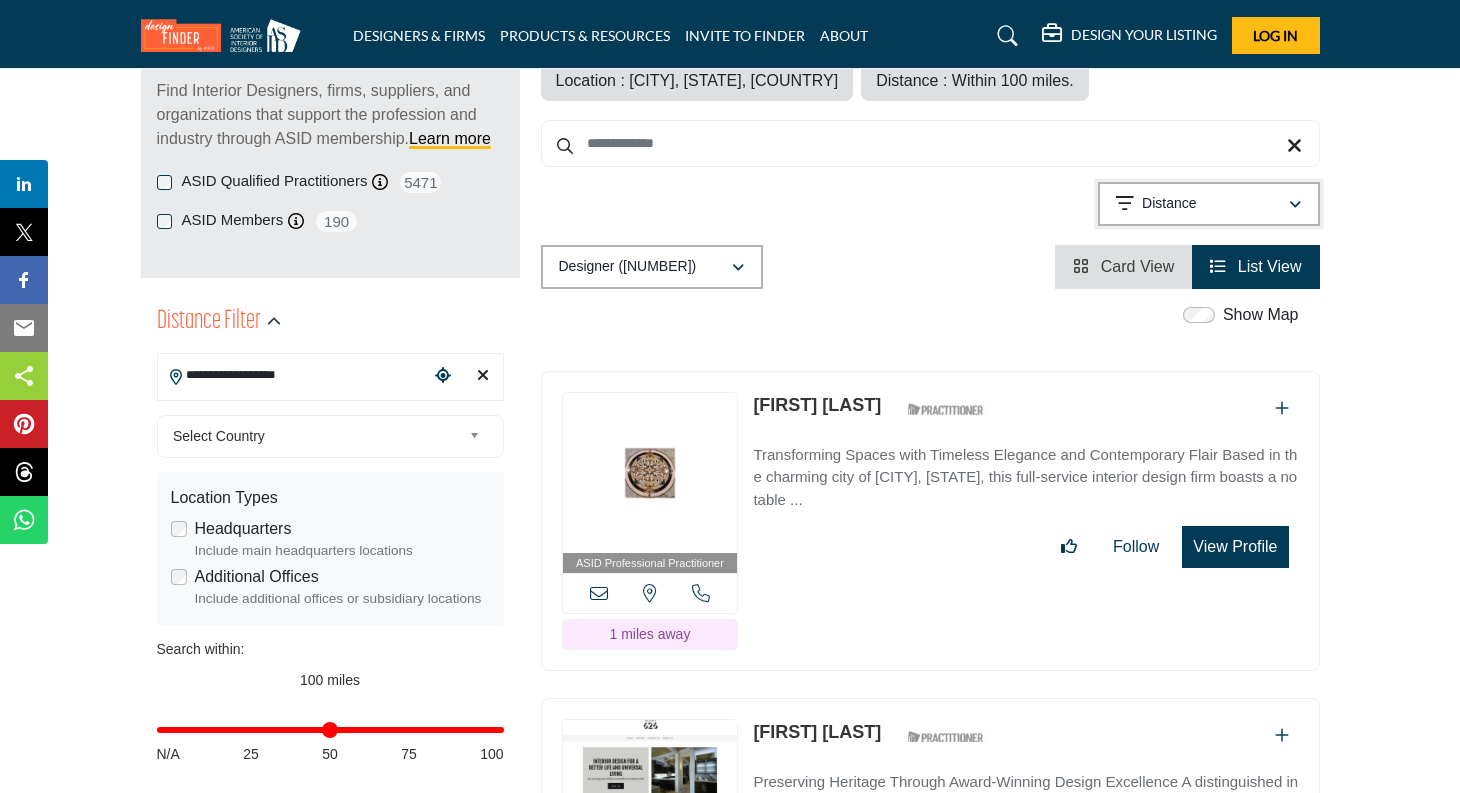 click on "Distance" at bounding box center (1209, 204) 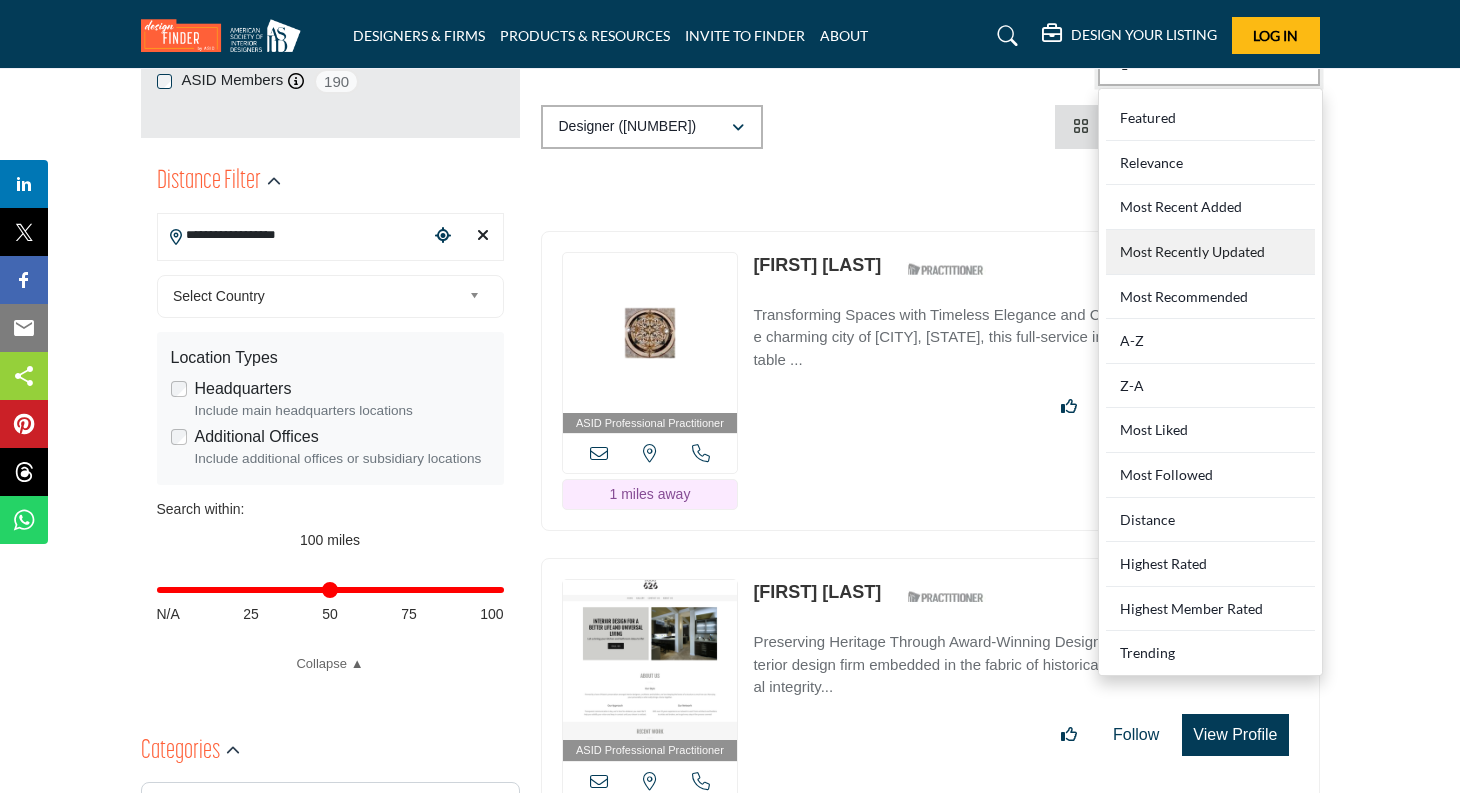 scroll, scrollTop: 420, scrollLeft: 0, axis: vertical 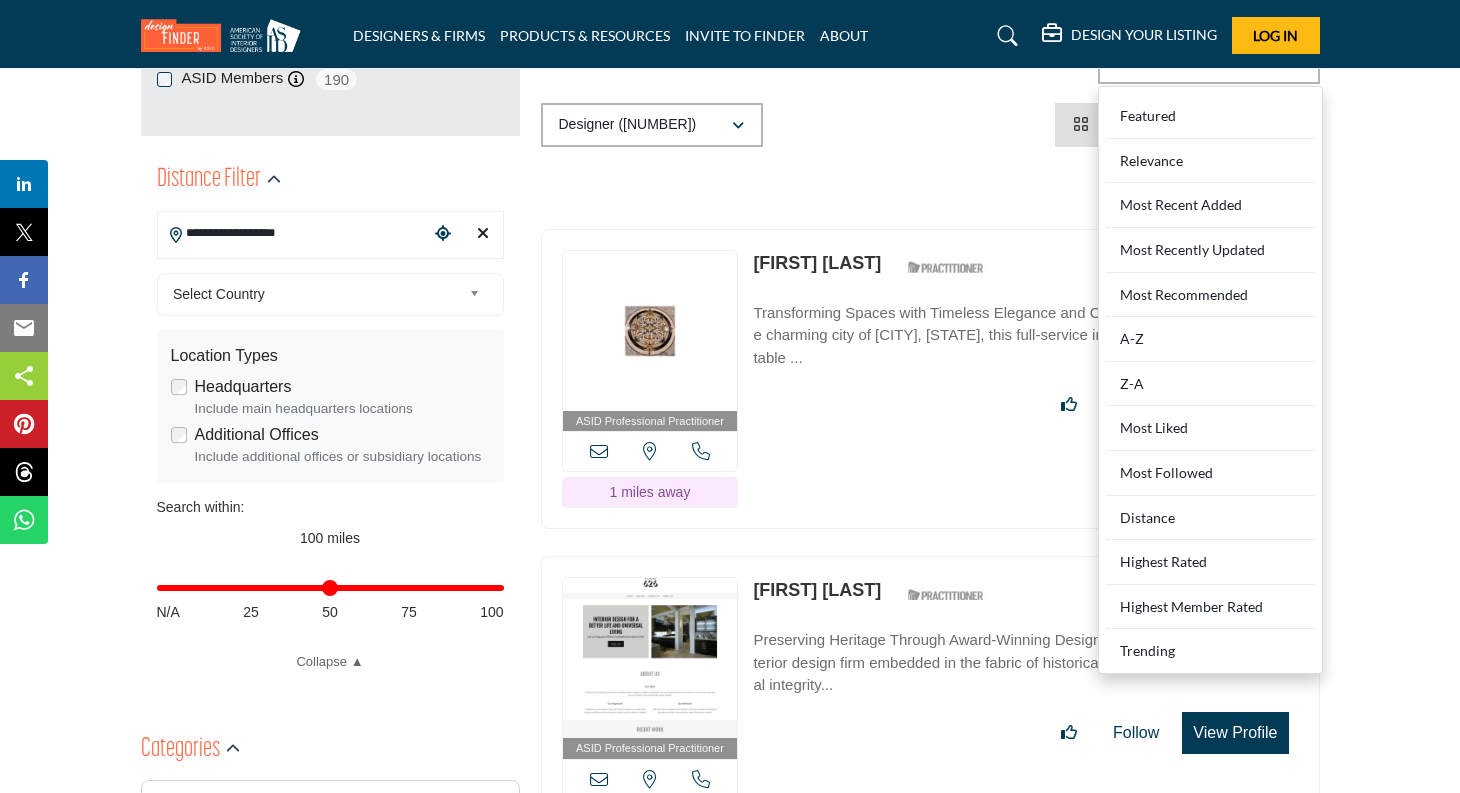 click on "ASID QUALIFIED DESIGNERS & MEMBERS
Find Interior Designers, firms, suppliers, and organizations that support the profession and industry through ASID membership.  Learn more
ASID Qualified Practitioners
5471" at bounding box center (730, 2634) 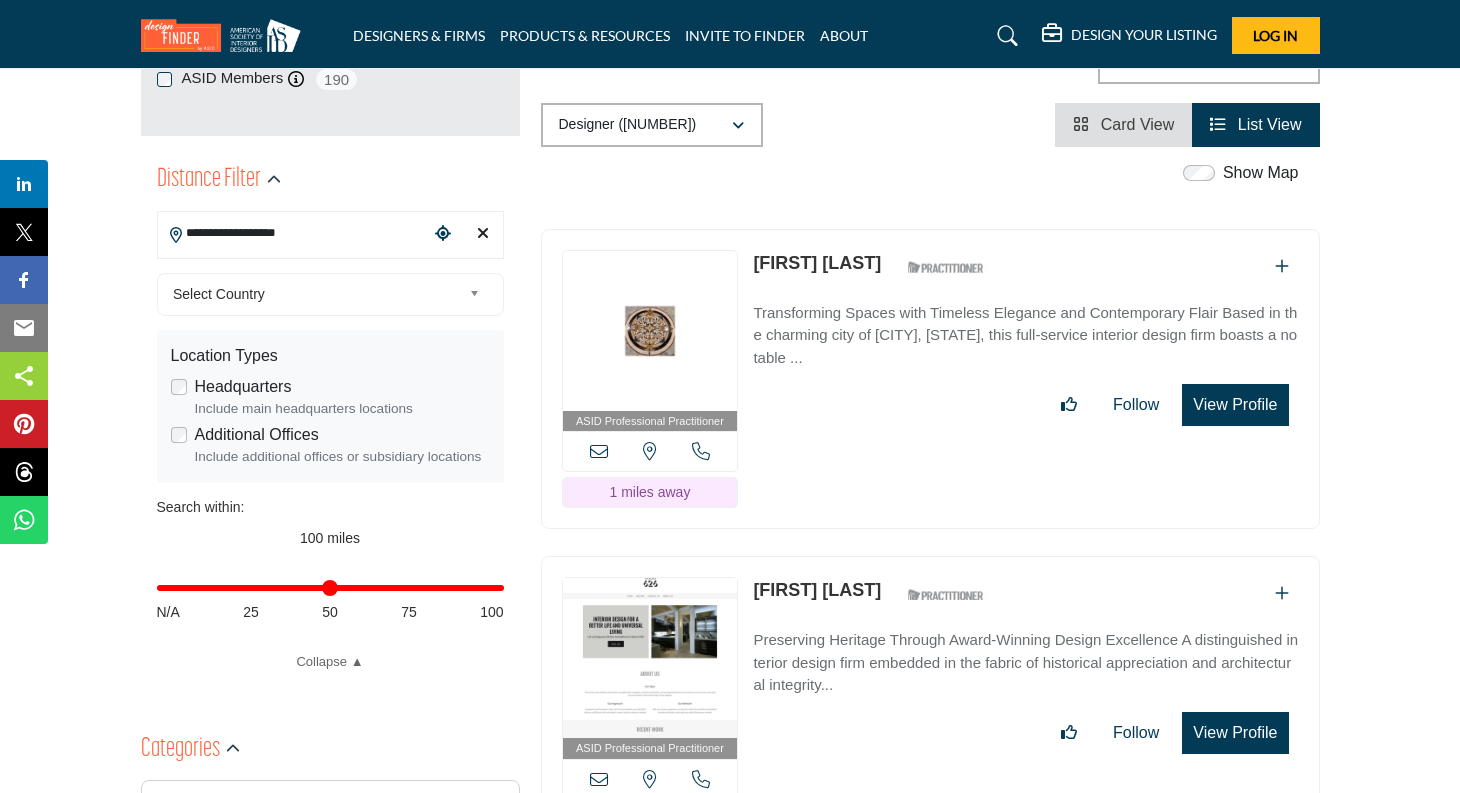 scroll, scrollTop: 406, scrollLeft: 0, axis: vertical 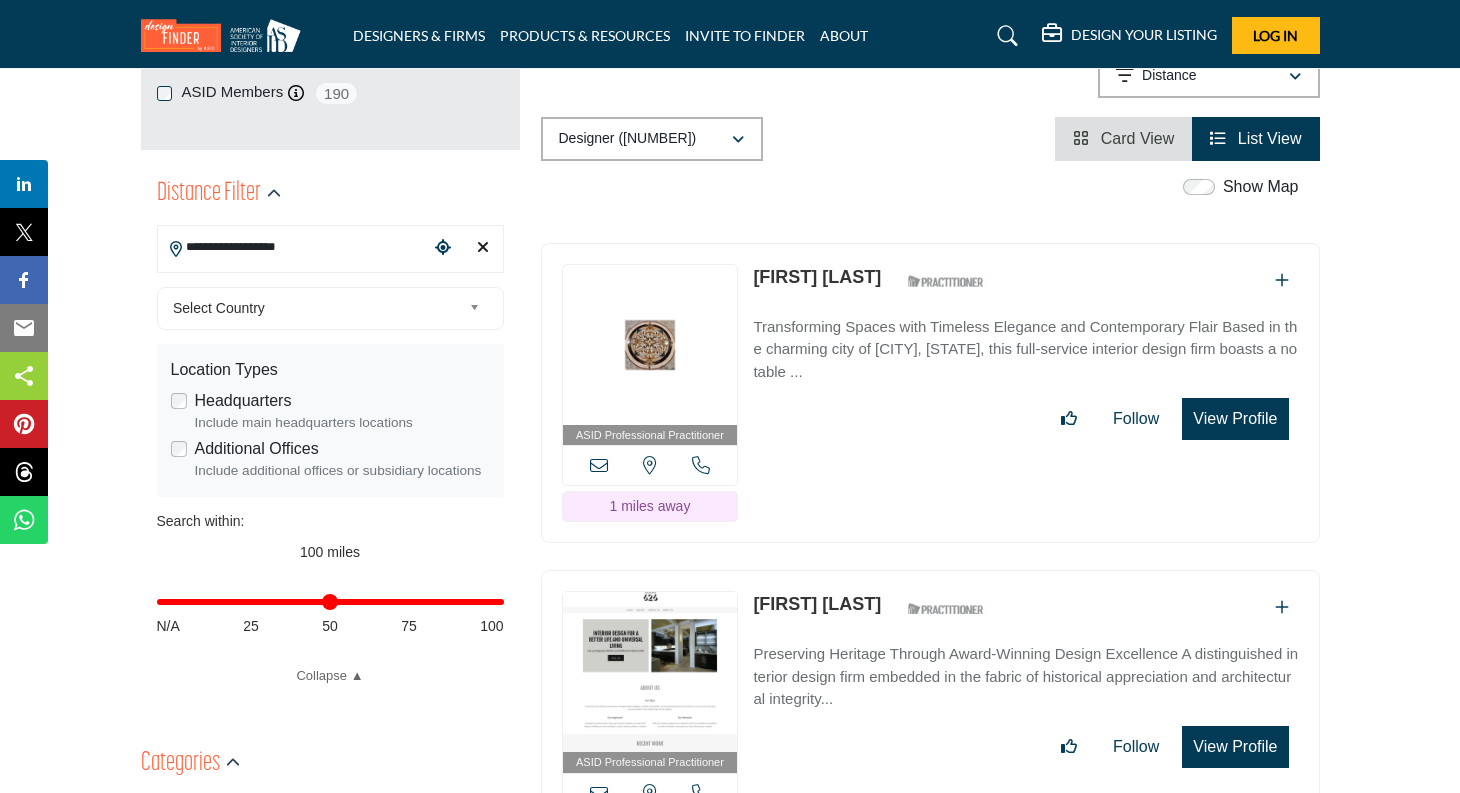 click on "Danette Bares" at bounding box center [817, 277] 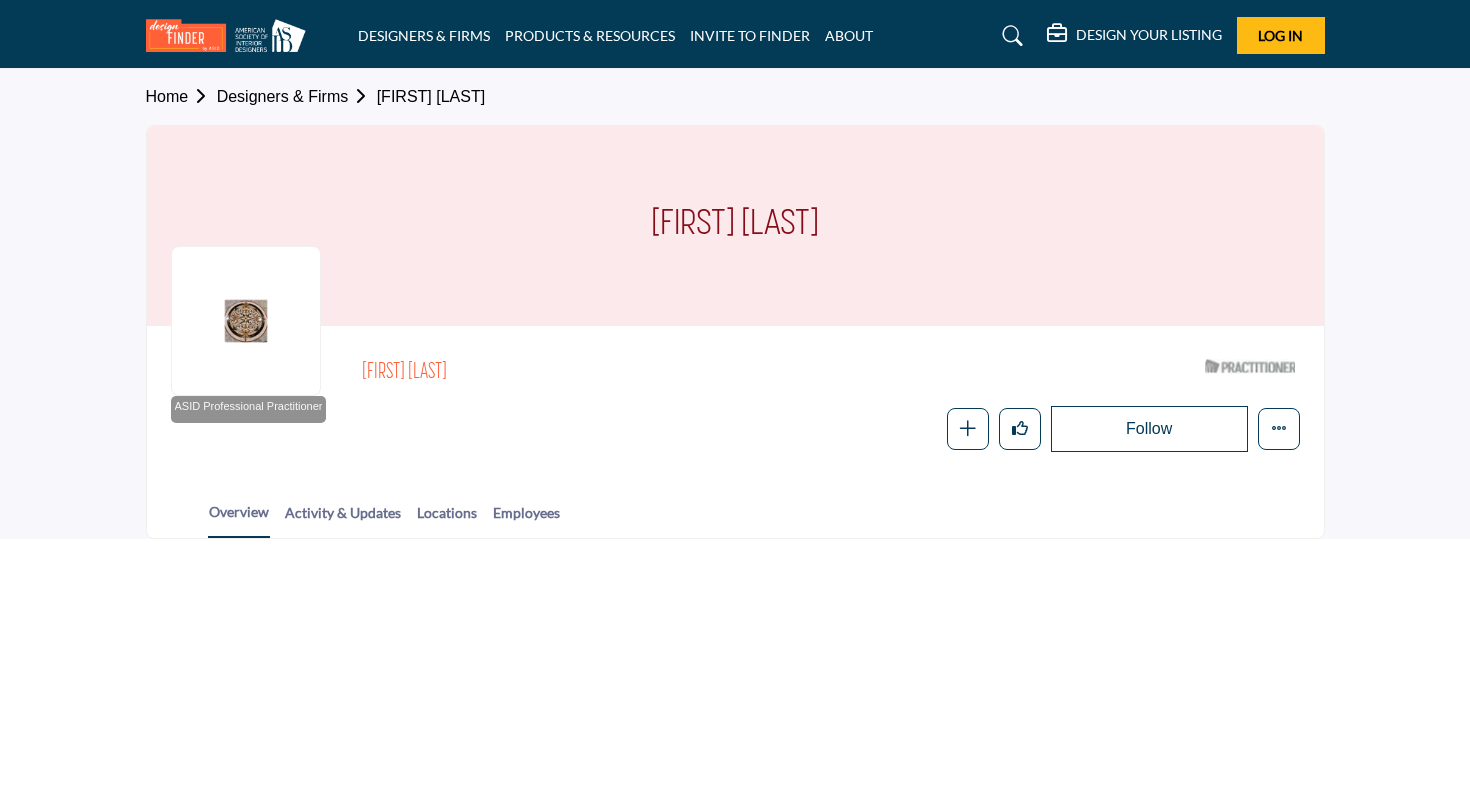 scroll, scrollTop: 0, scrollLeft: 0, axis: both 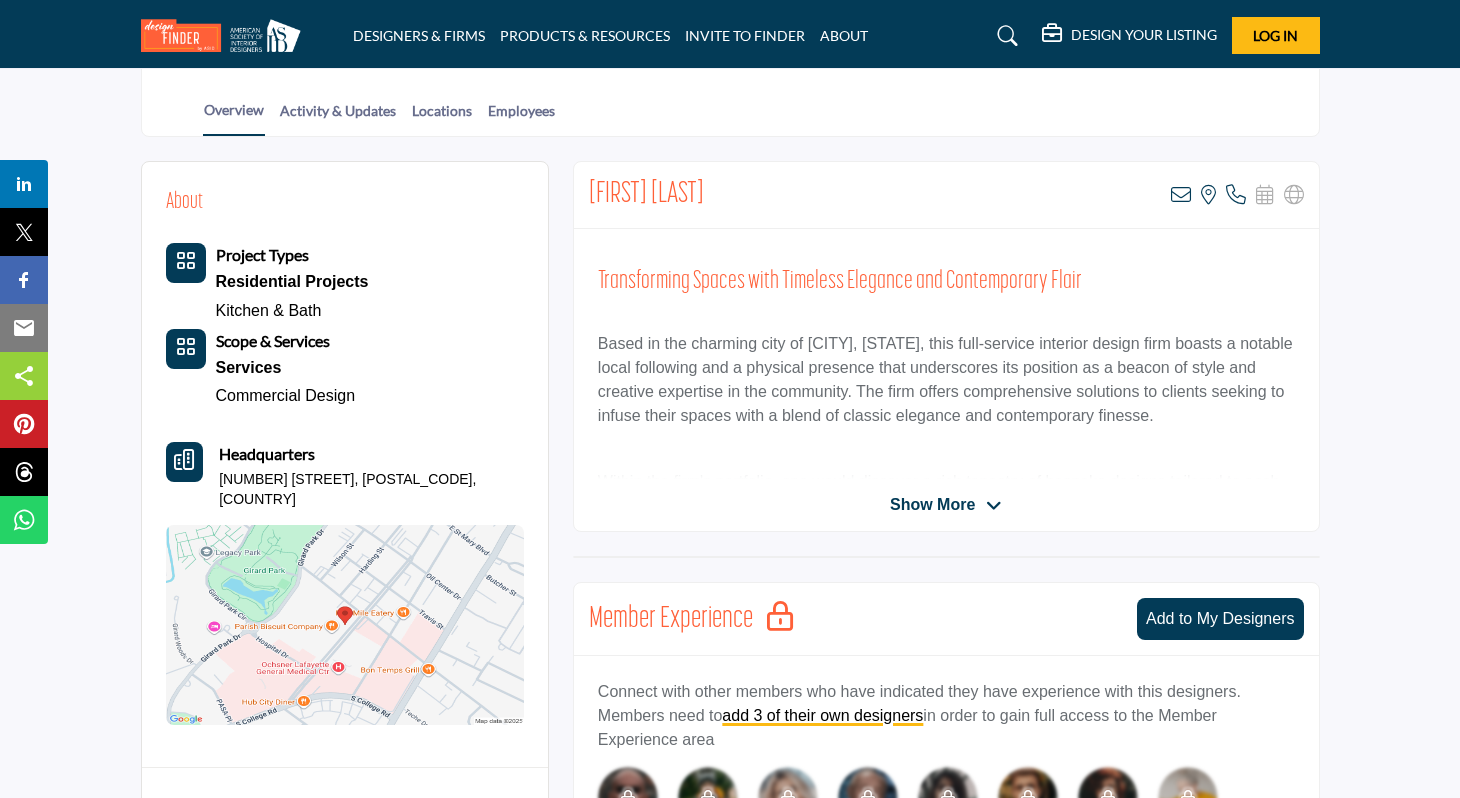 click on "Show More" at bounding box center [932, 505] 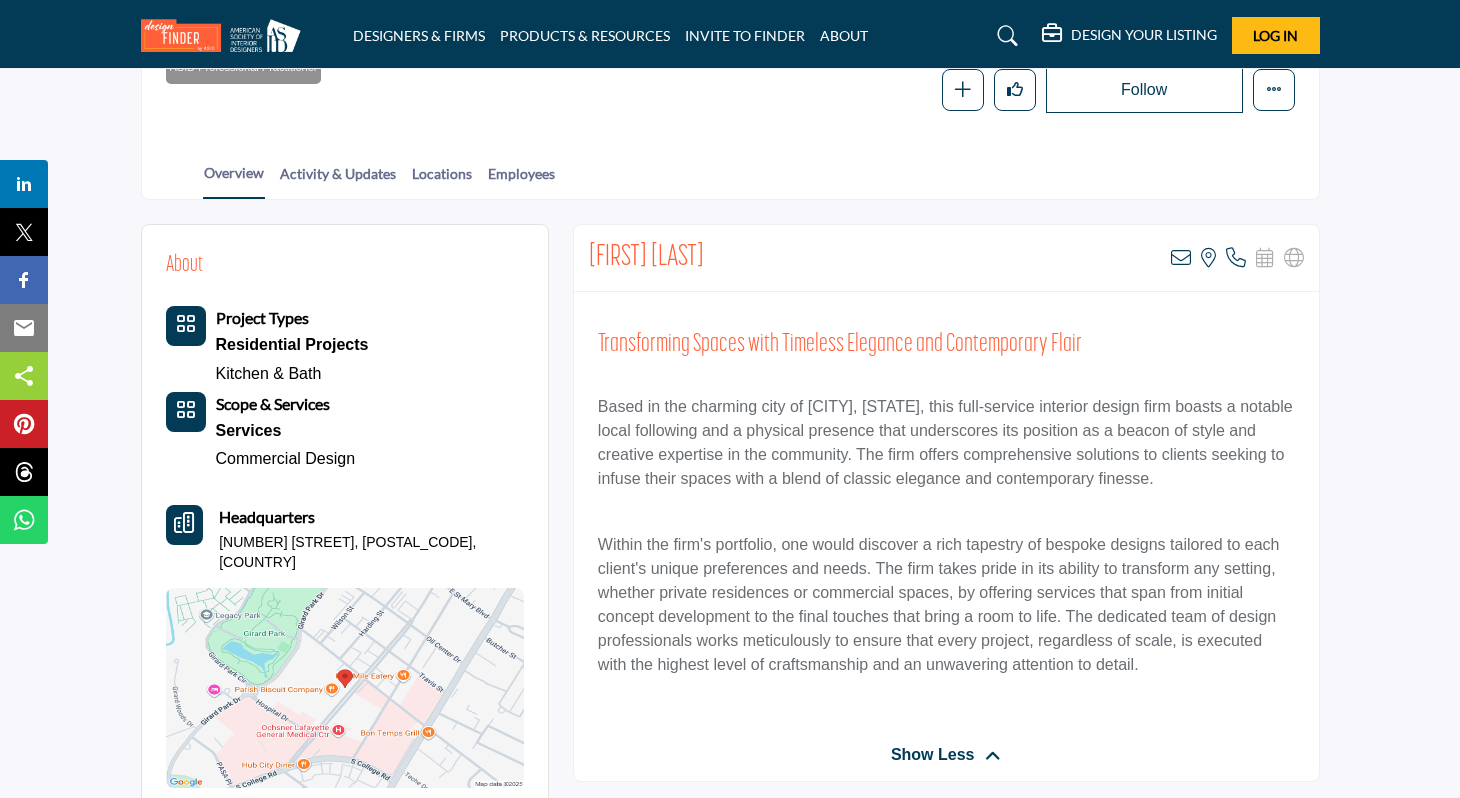 scroll, scrollTop: 137, scrollLeft: 0, axis: vertical 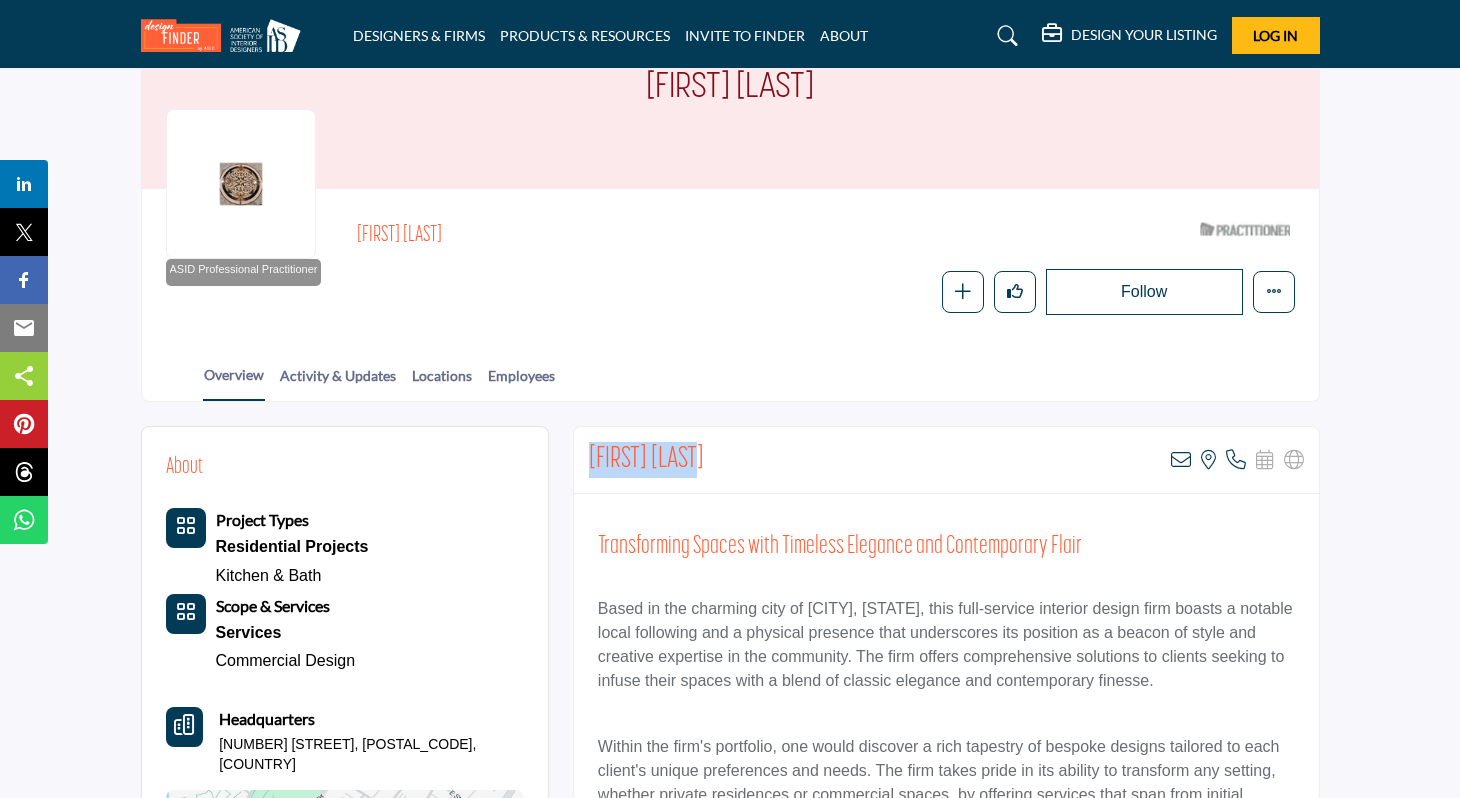 drag, startPoint x: 857, startPoint y: 469, endPoint x: 588, endPoint y: 459, distance: 269.18582 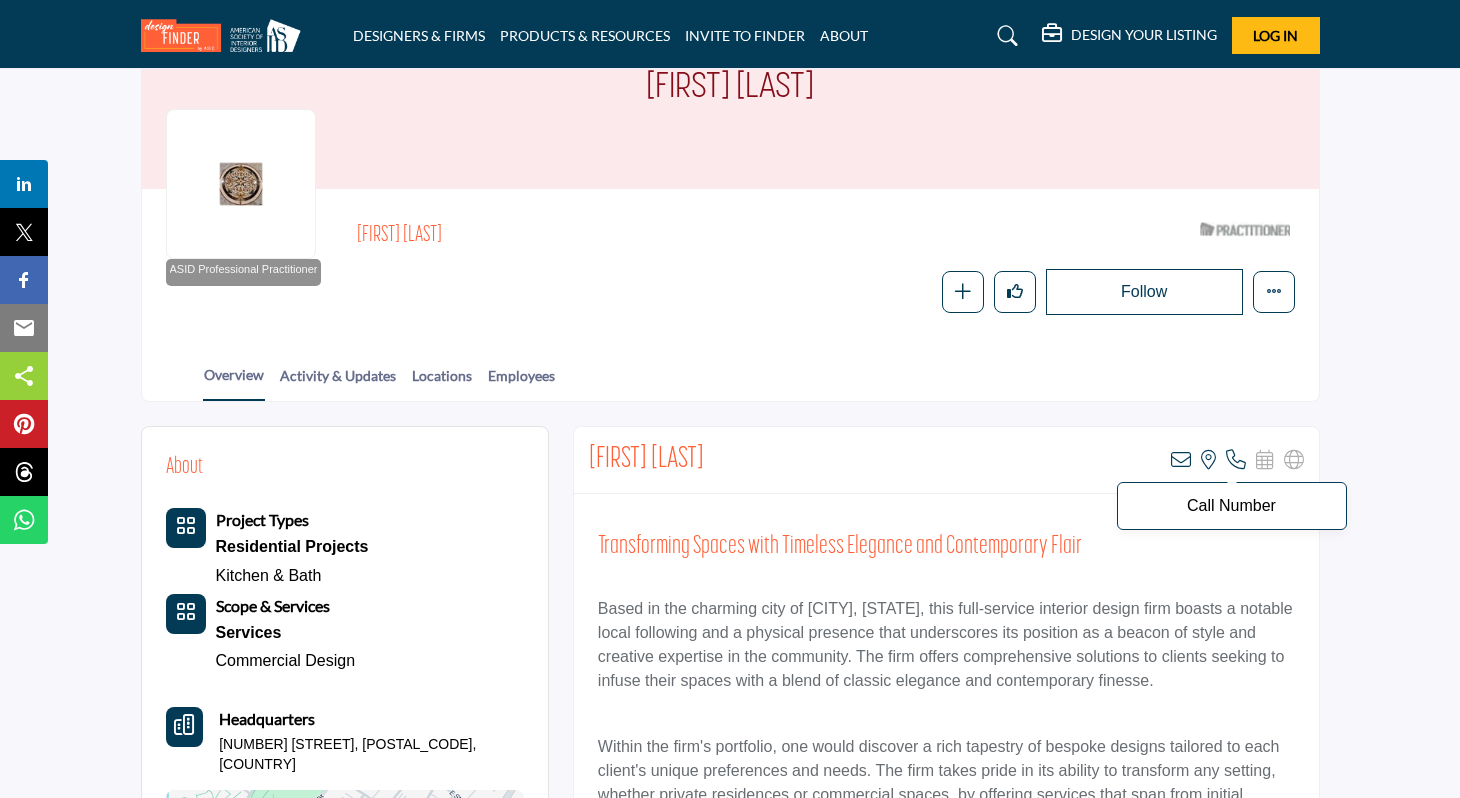click at bounding box center [1236, 460] 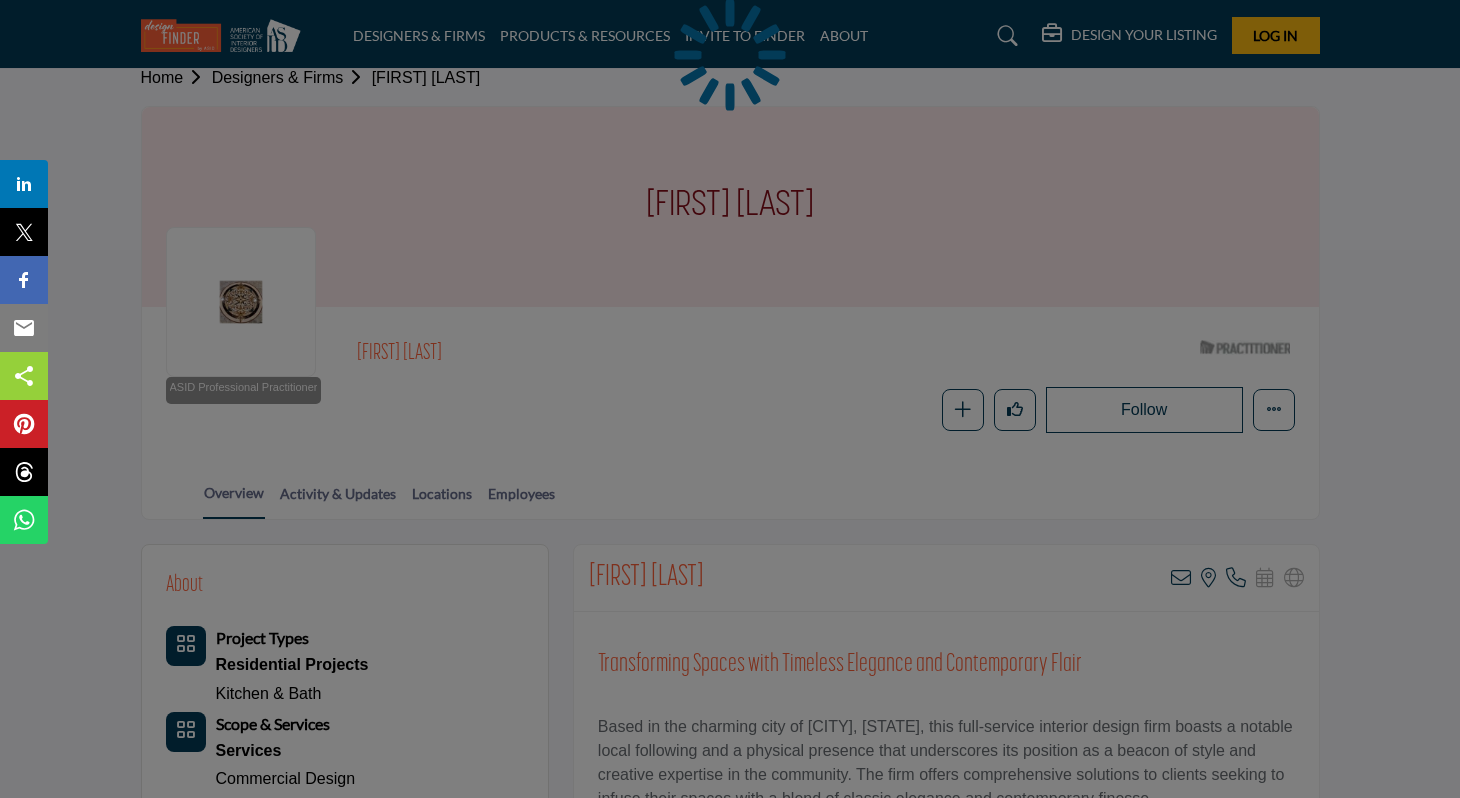 scroll, scrollTop: 0, scrollLeft: 0, axis: both 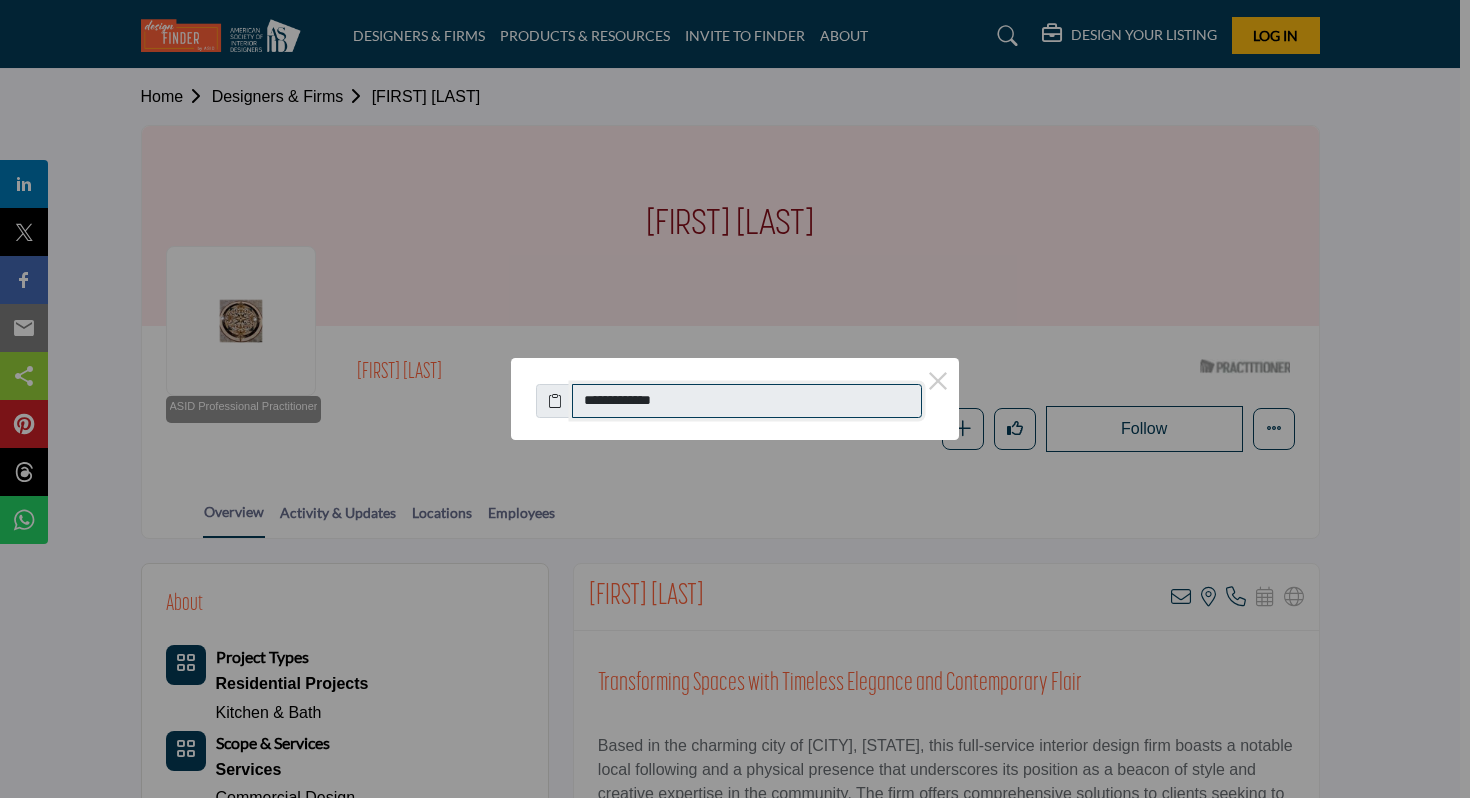 drag, startPoint x: 744, startPoint y: 393, endPoint x: 606, endPoint y: 393, distance: 138 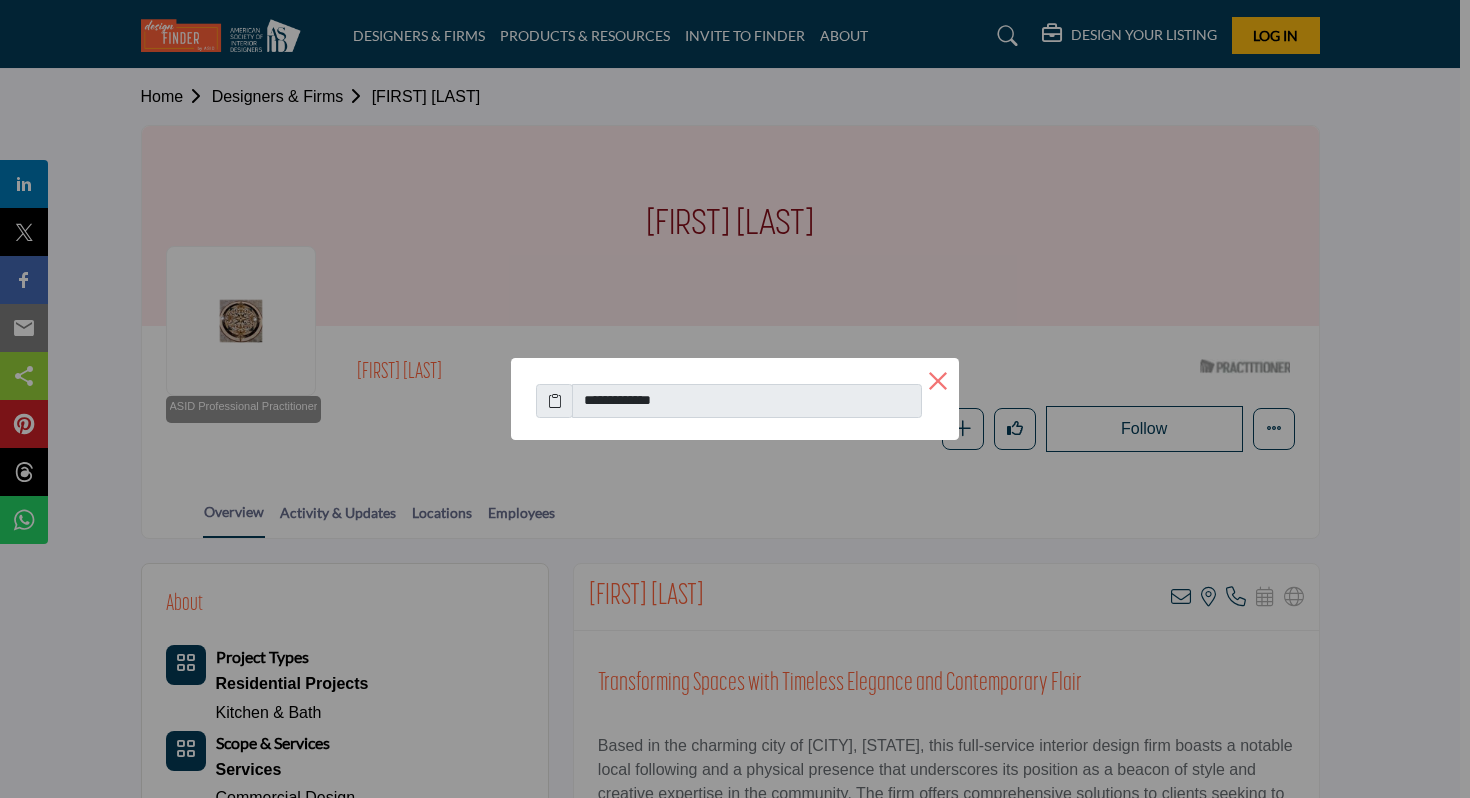 click on "×" at bounding box center (938, 379) 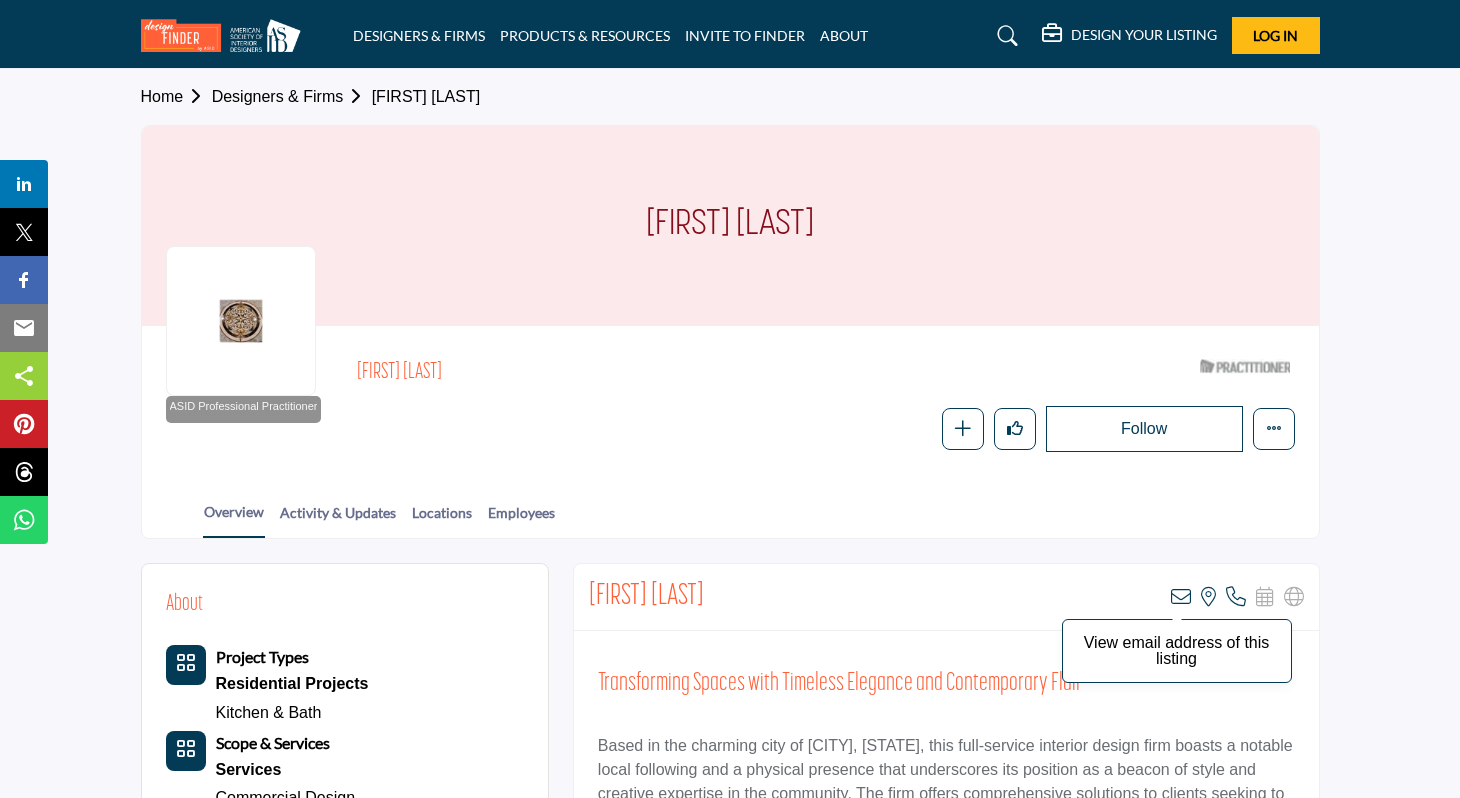 click at bounding box center [1181, 597] 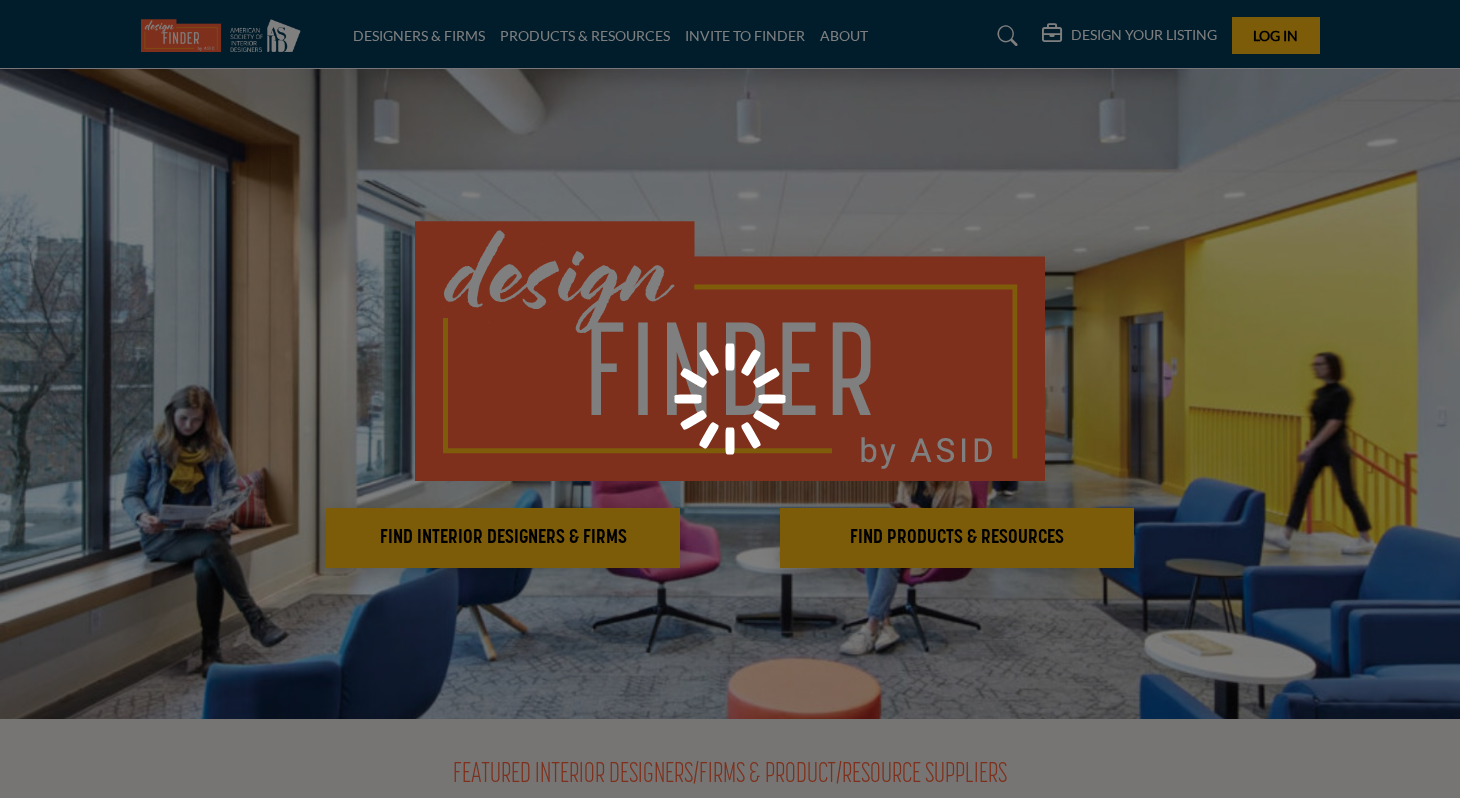 scroll, scrollTop: 0, scrollLeft: 0, axis: both 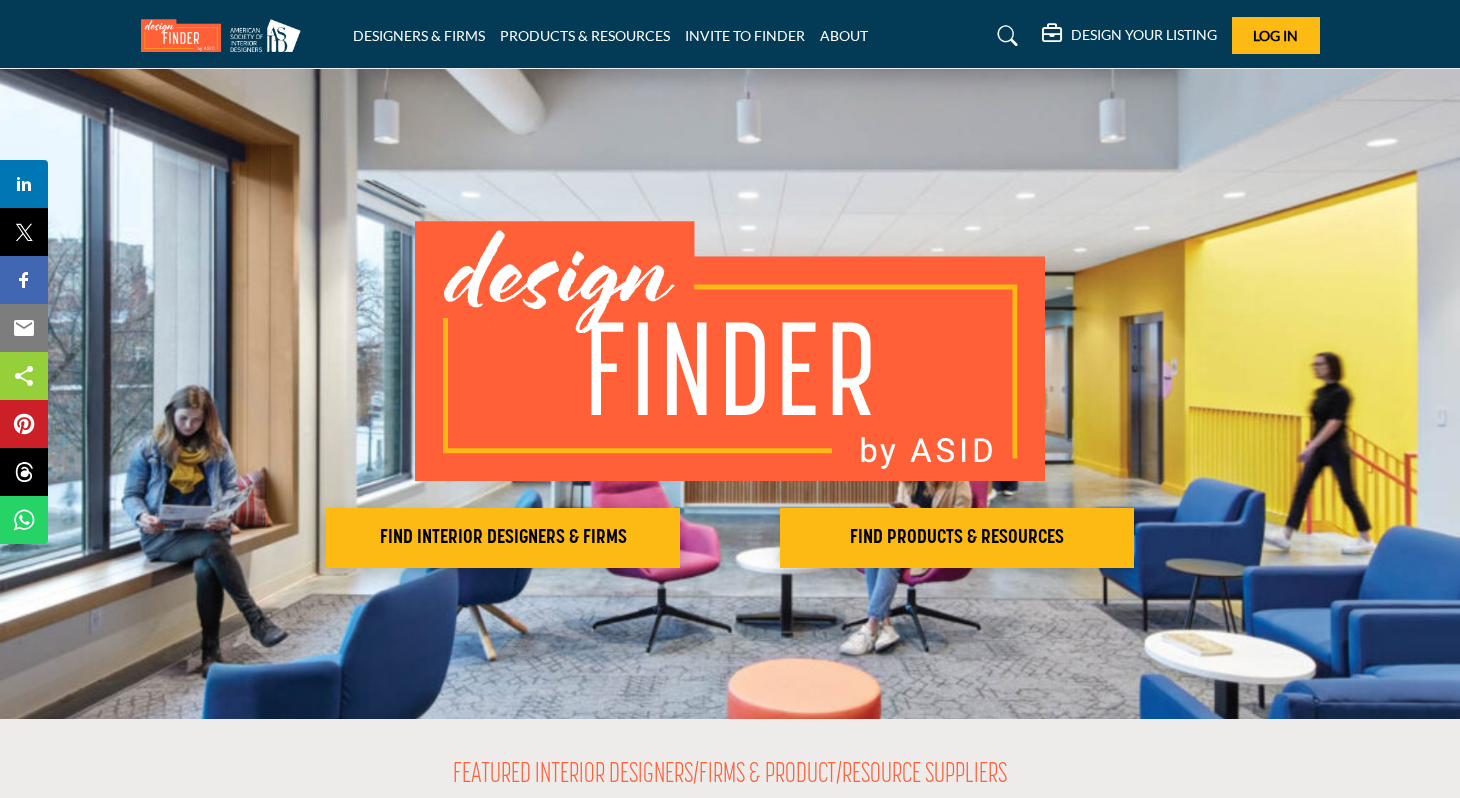 click on "DESIGNERS & FIRMS
PRODUCTS & RESOURCES
INVITE TO FINDER
ABOUT" at bounding box center [730, 35] 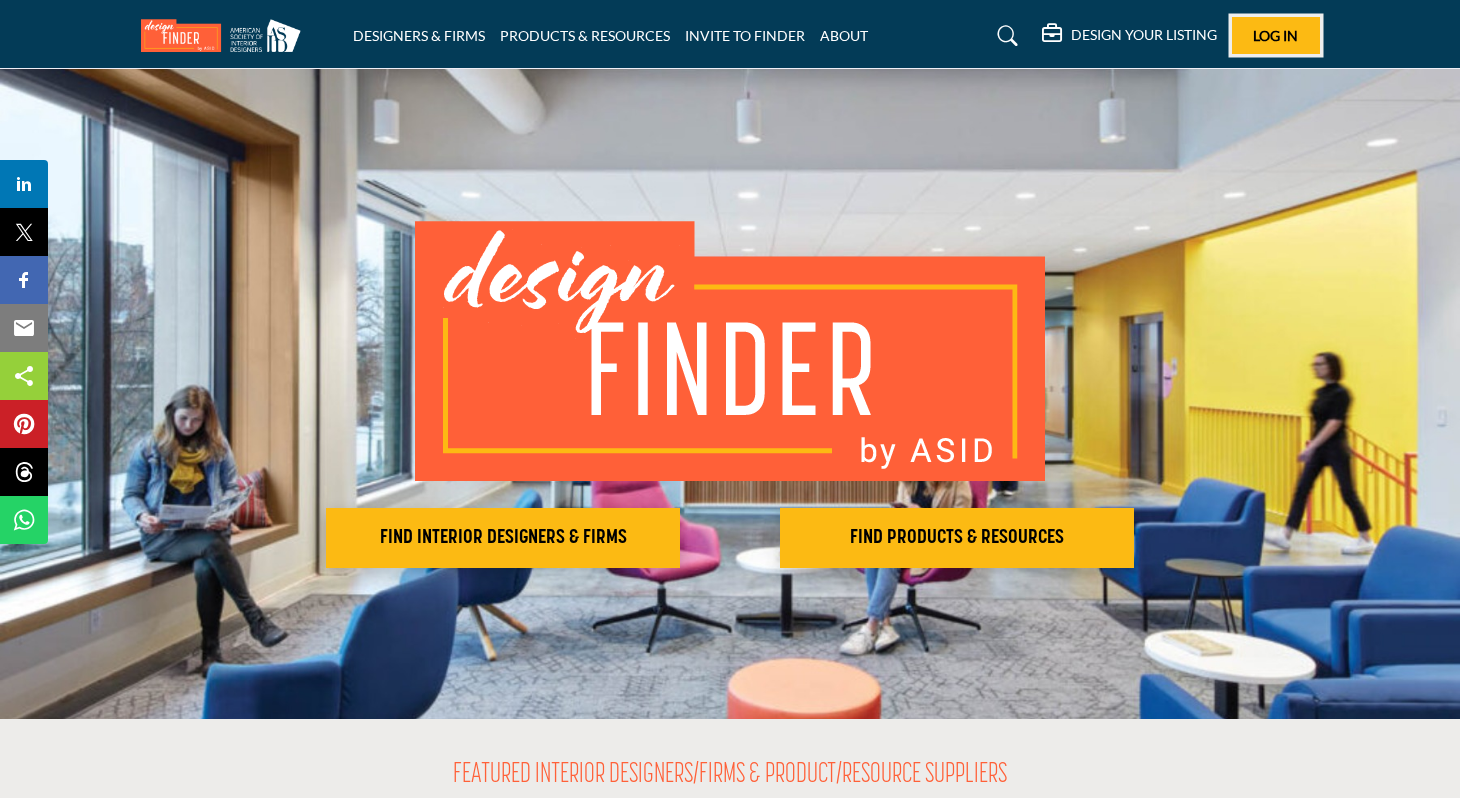 click on "Log In" at bounding box center (1275, 35) 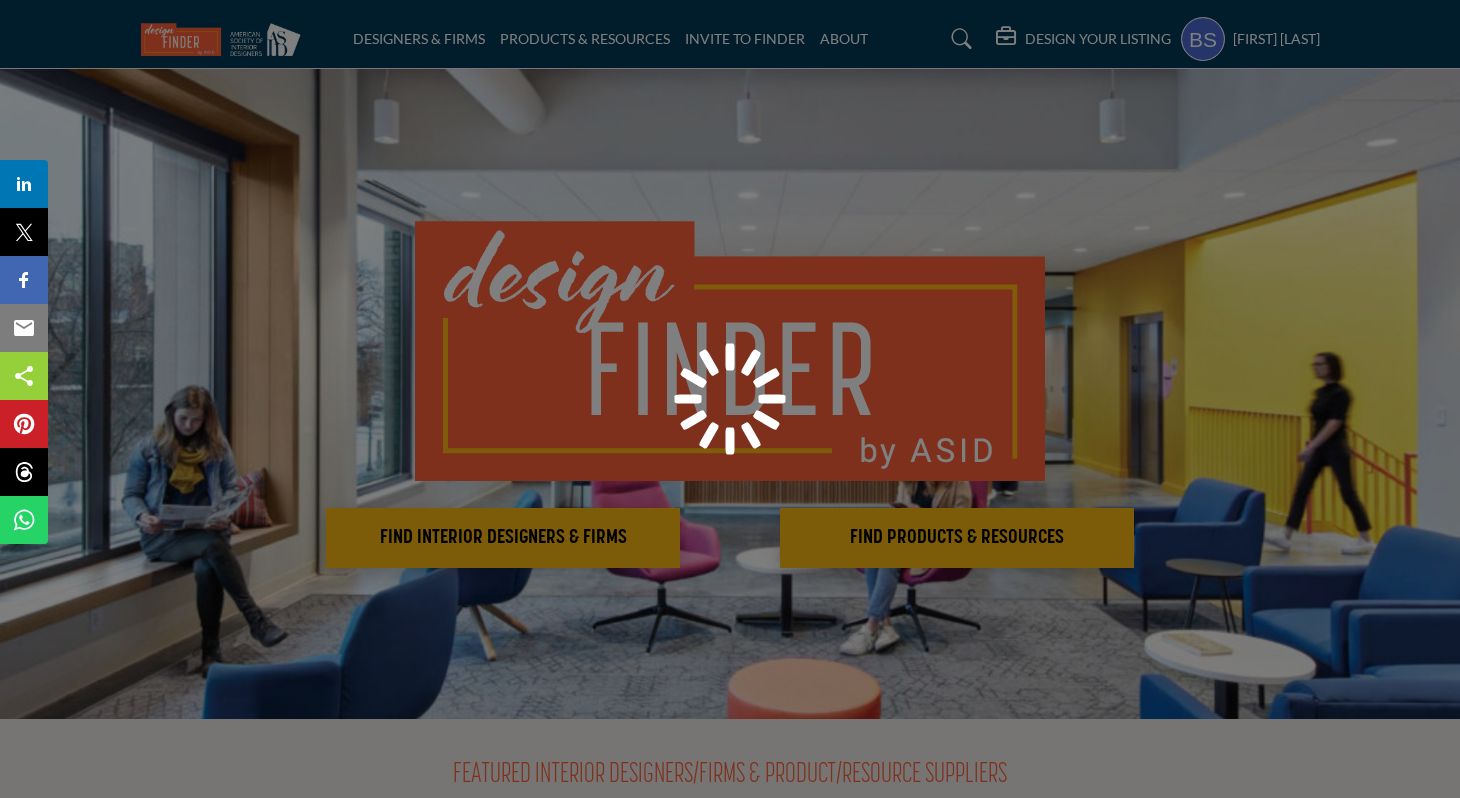scroll, scrollTop: 0, scrollLeft: 0, axis: both 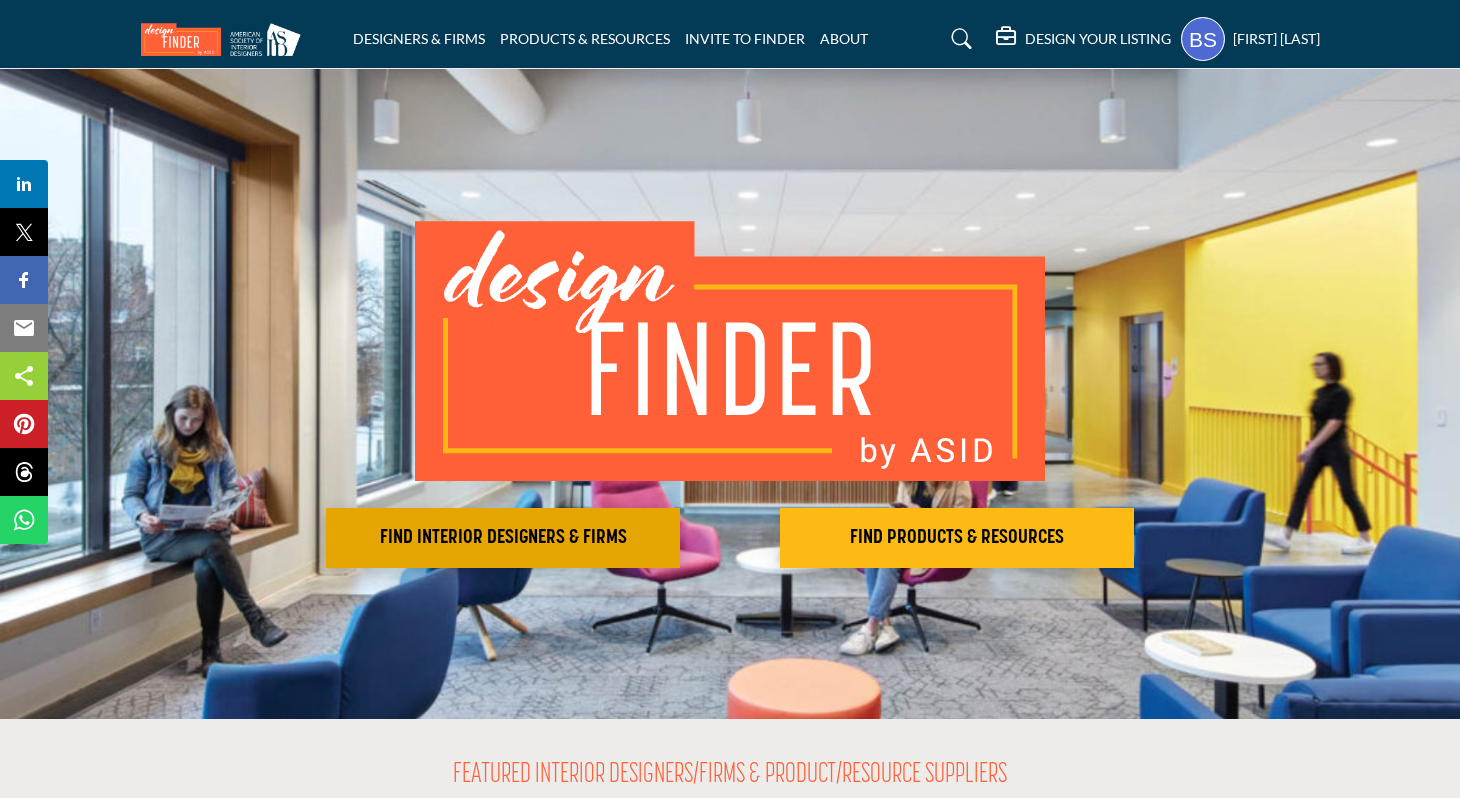 click on "FIND INTERIOR DESIGNERS & FIRMS" at bounding box center [503, 538] 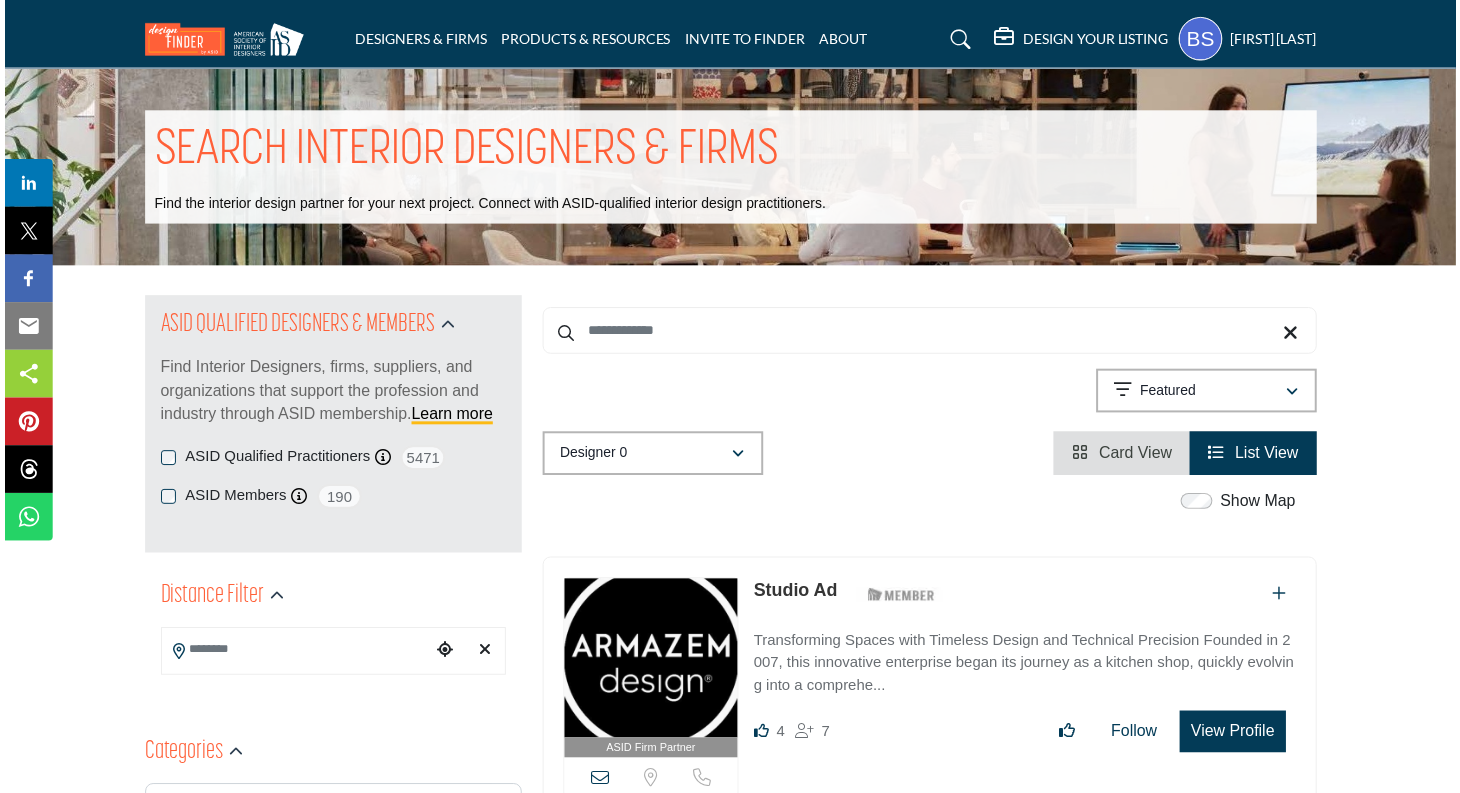 scroll, scrollTop: 0, scrollLeft: 0, axis: both 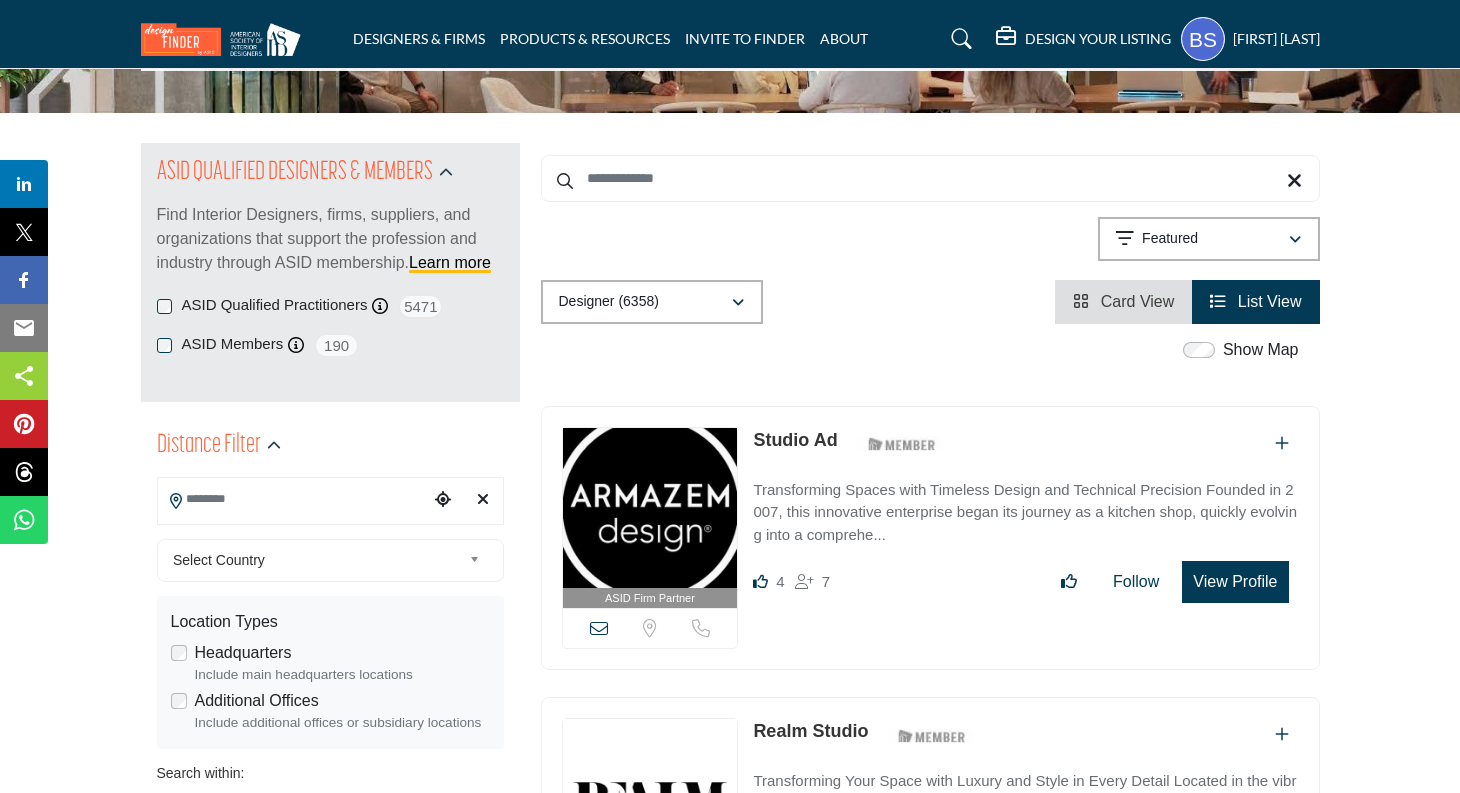 click at bounding box center [293, 499] 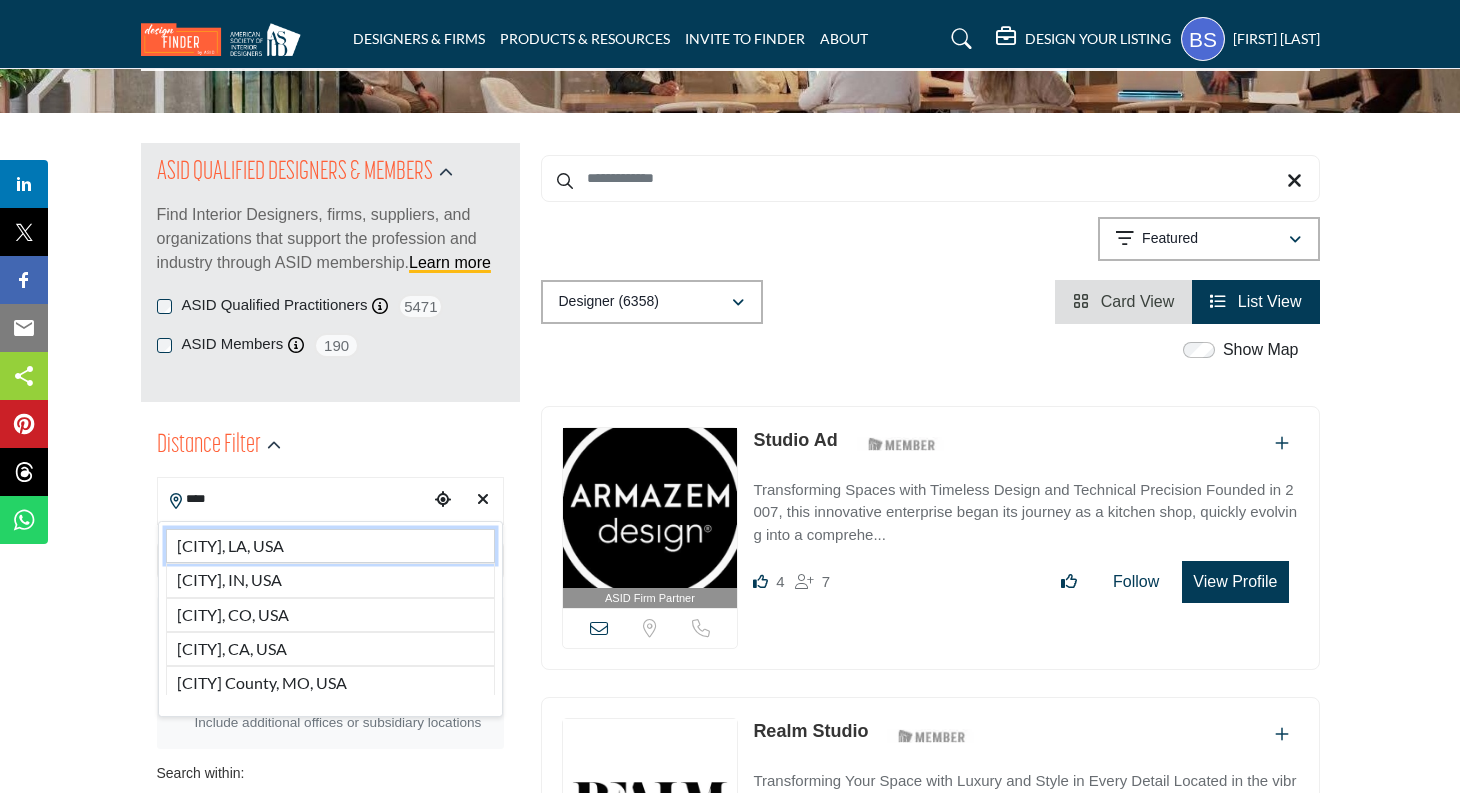 click on "Lafayette, LA, USA" at bounding box center [330, 546] 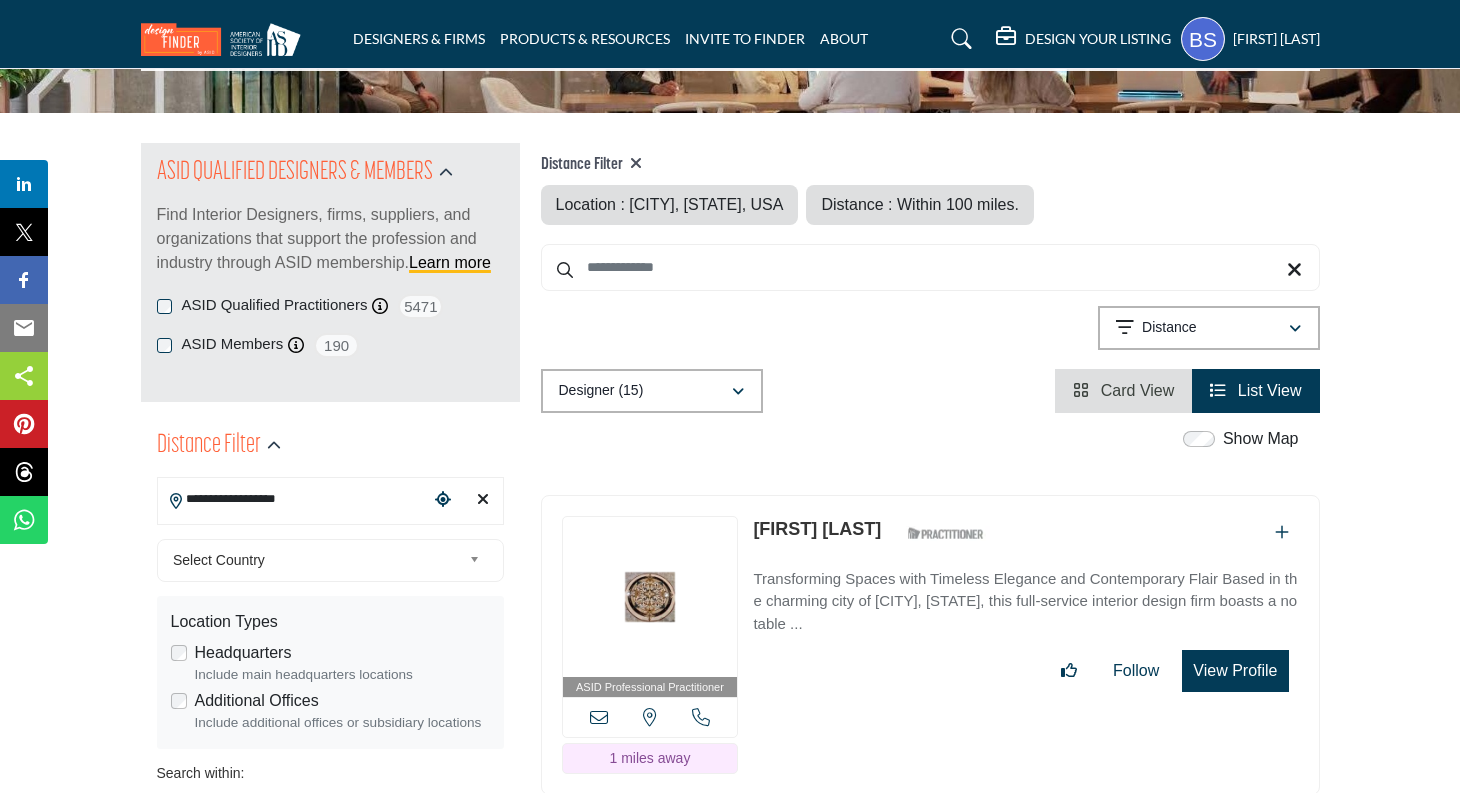 click on "Danette Bares" at bounding box center (817, 529) 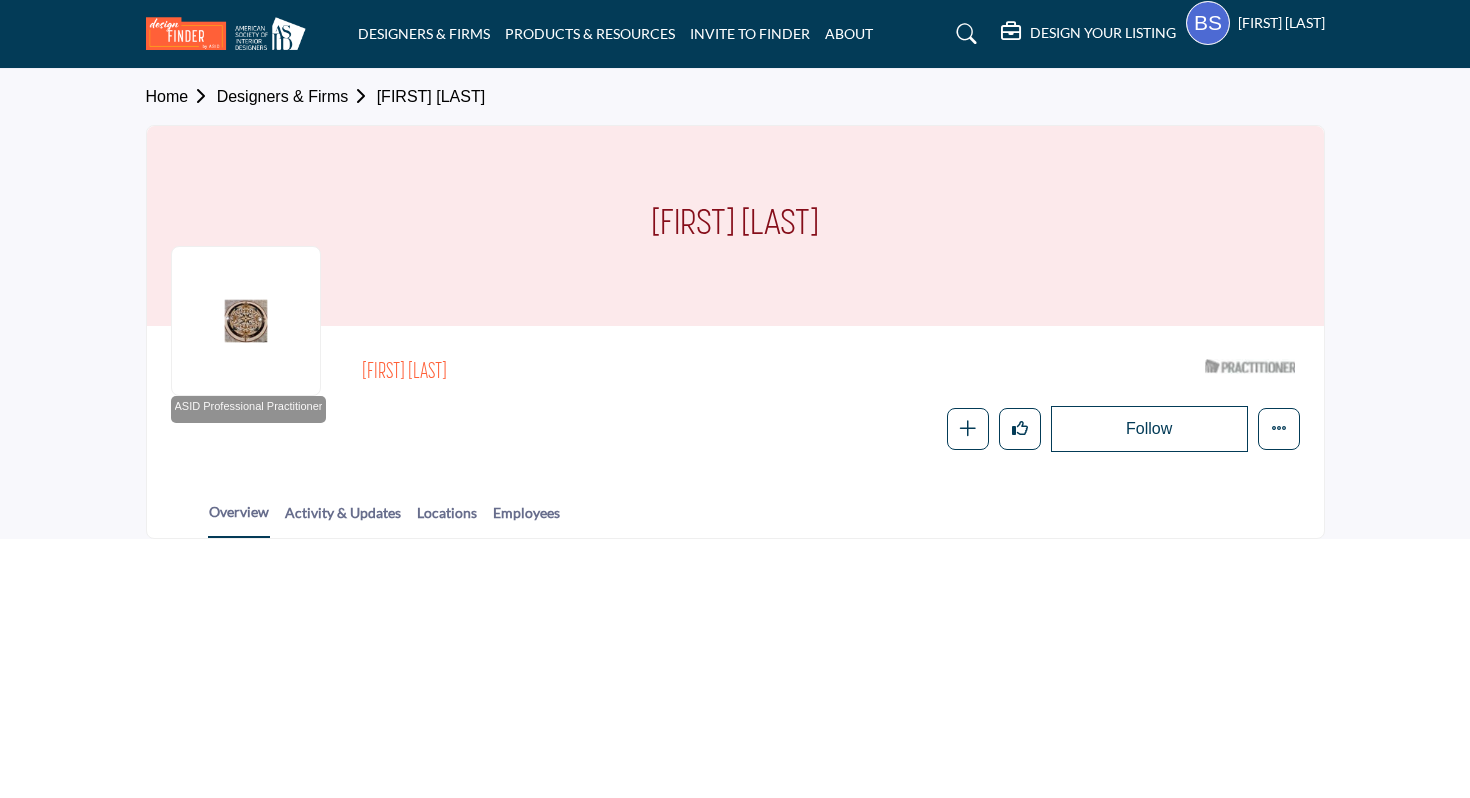 scroll, scrollTop: 0, scrollLeft: 0, axis: both 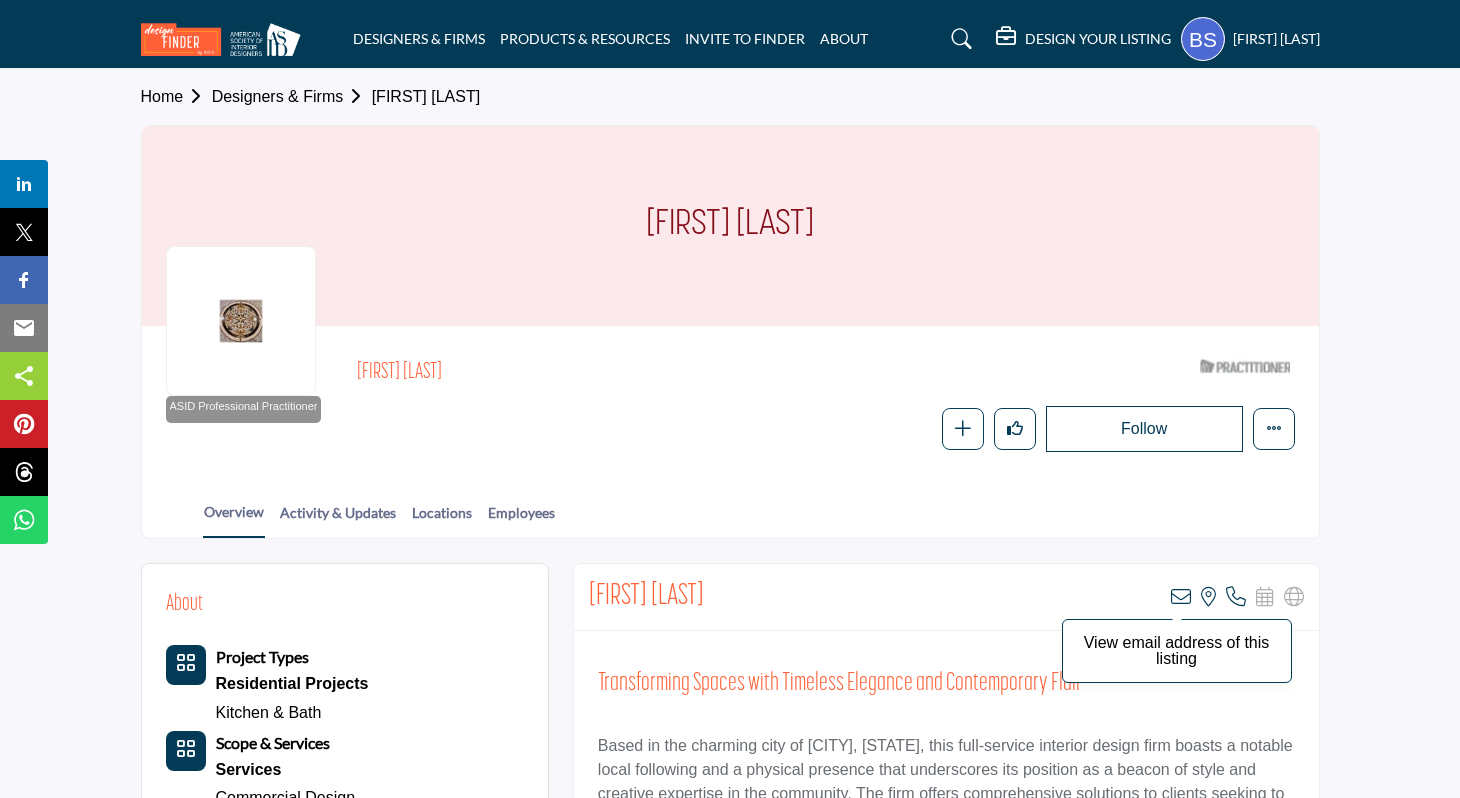 click at bounding box center (1181, 597) 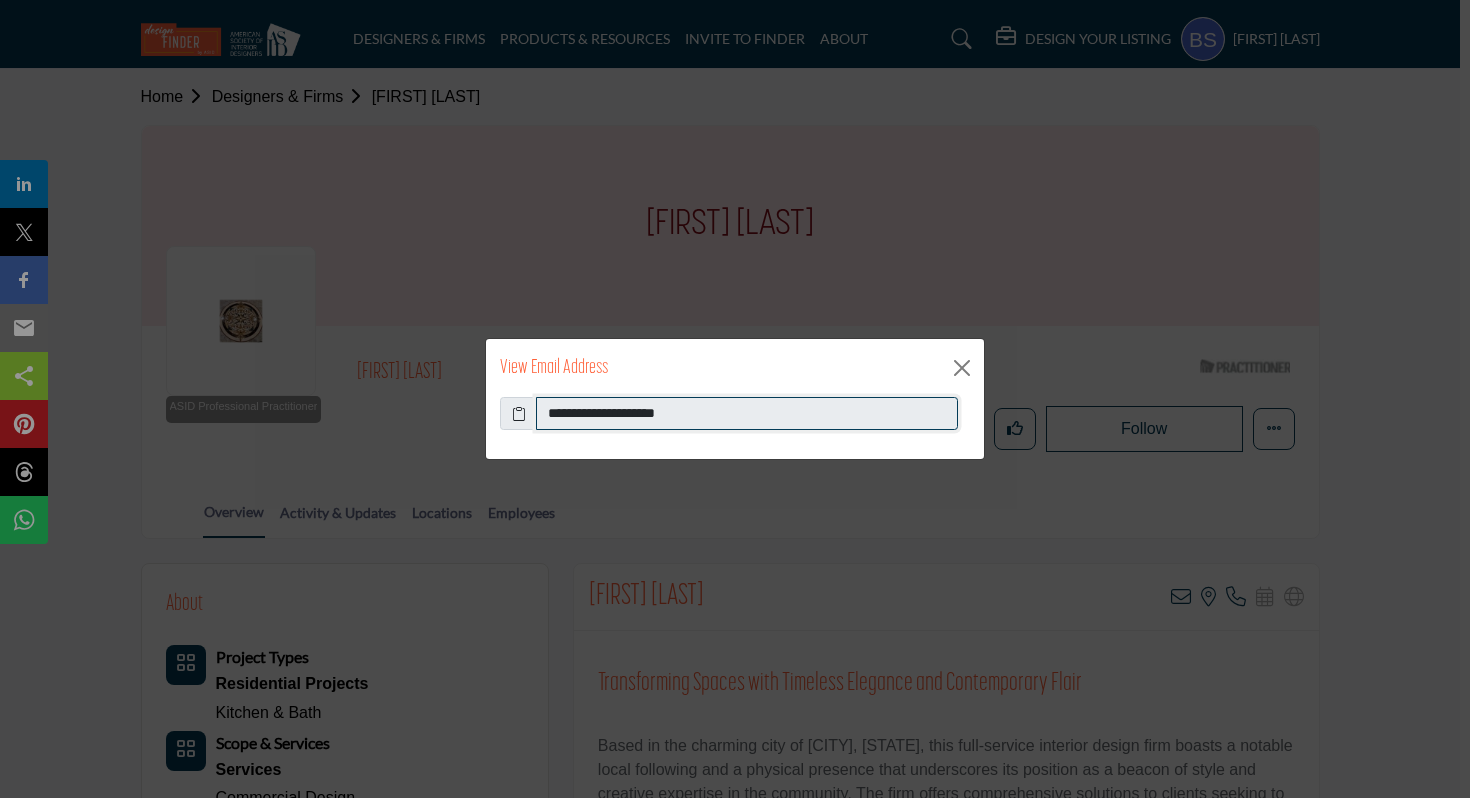 drag, startPoint x: 800, startPoint y: 417, endPoint x: 519, endPoint y: 412, distance: 281.0445 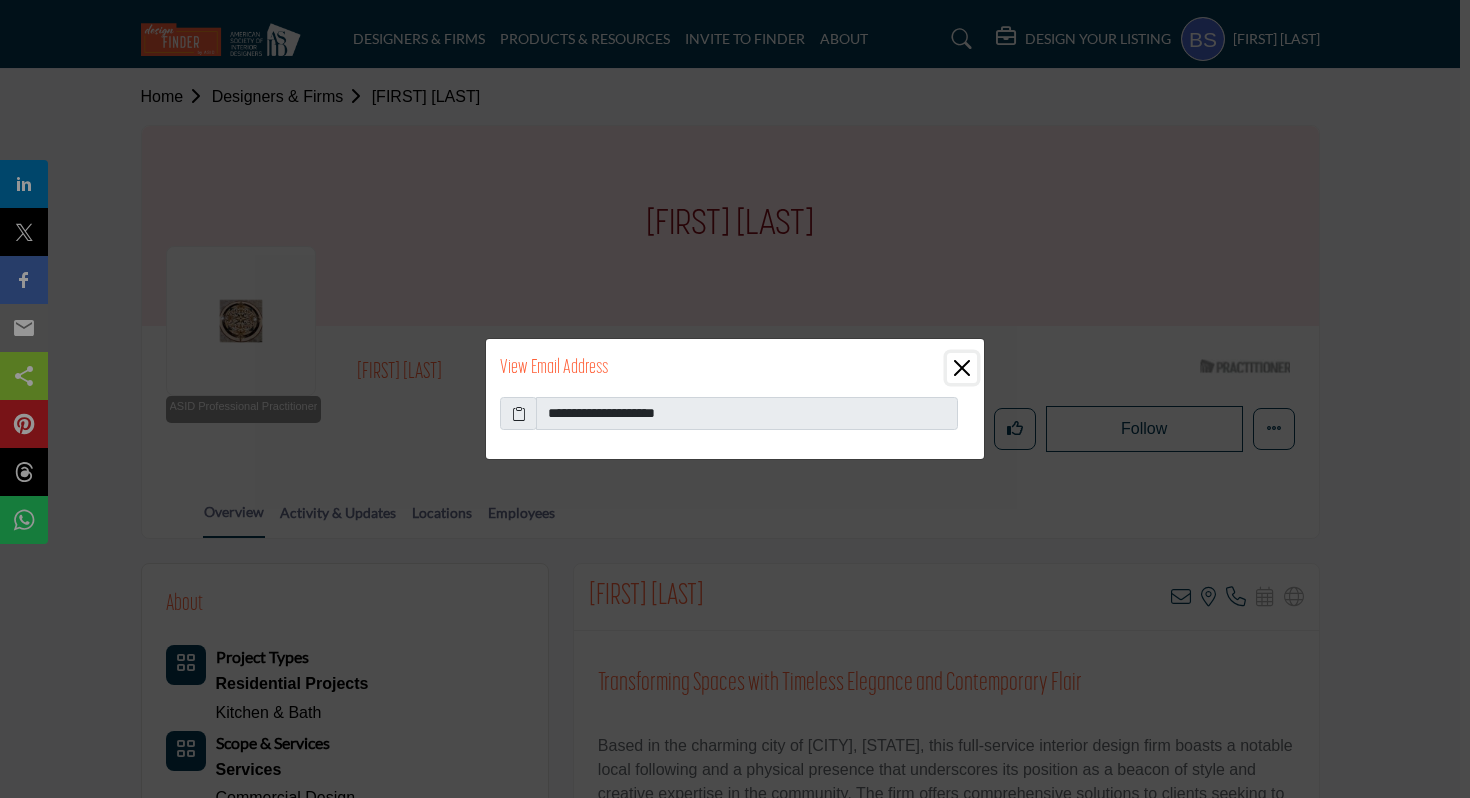 click at bounding box center [962, 368] 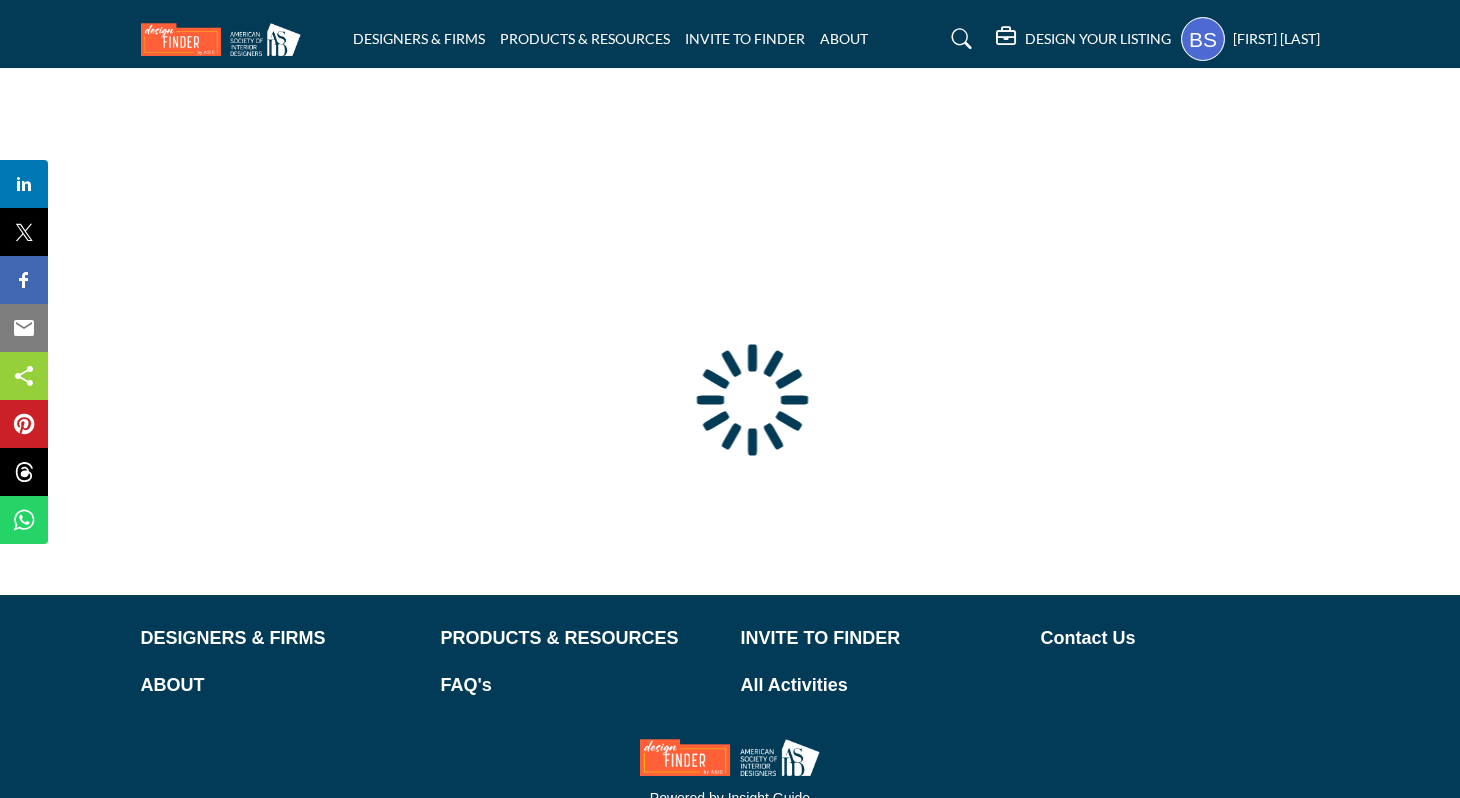 scroll, scrollTop: 90, scrollLeft: 0, axis: vertical 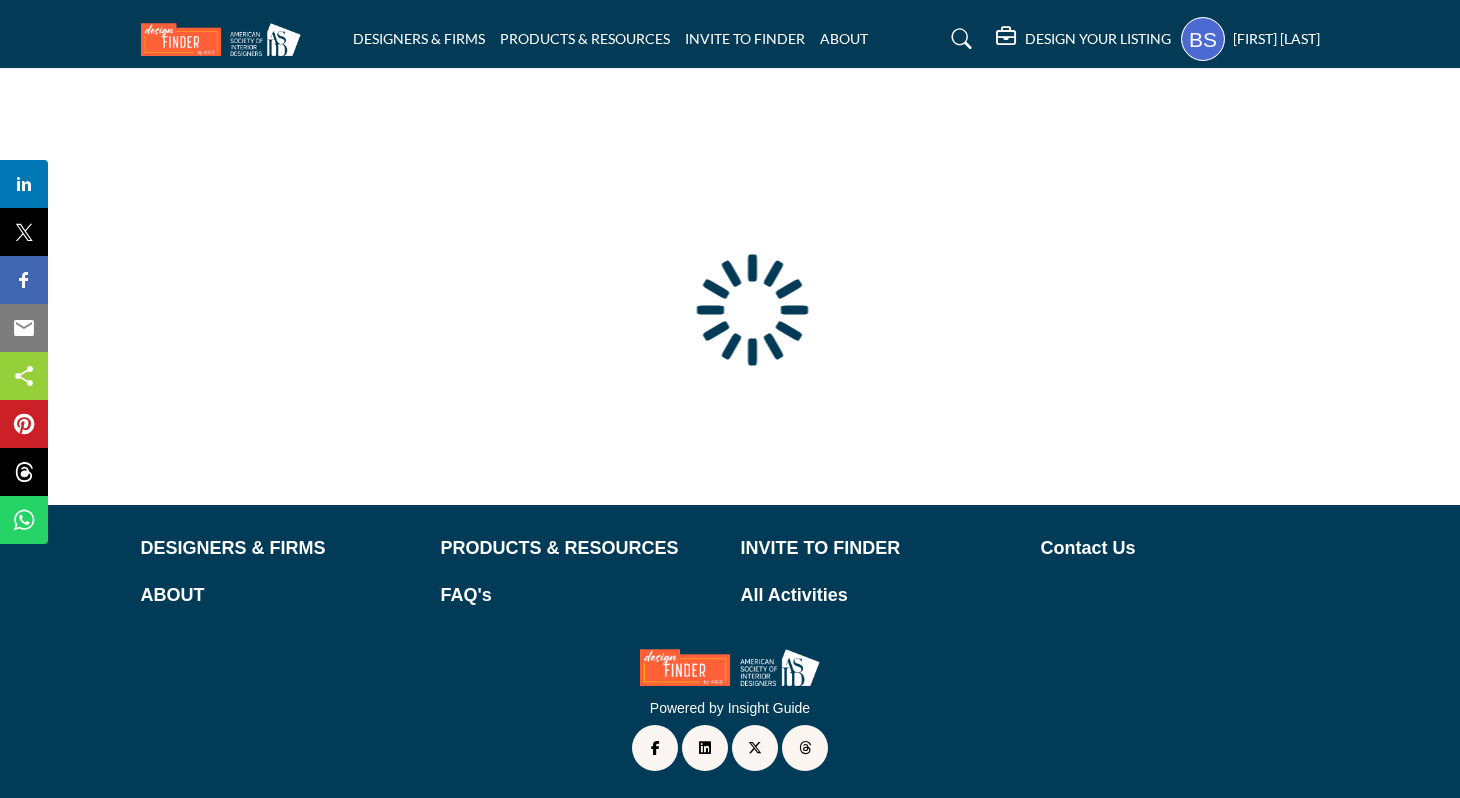 type on "**********" 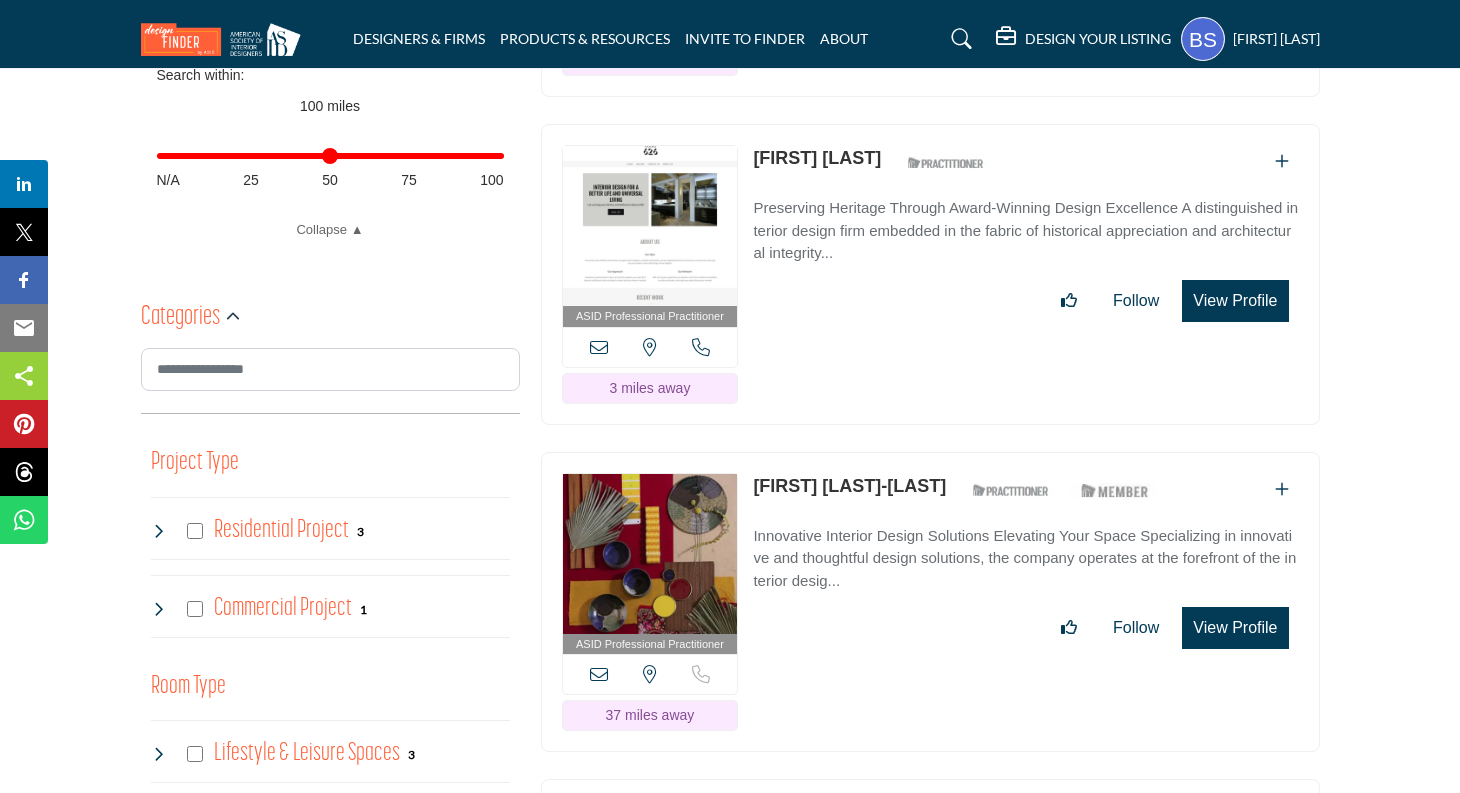 scroll, scrollTop: 841, scrollLeft: 0, axis: vertical 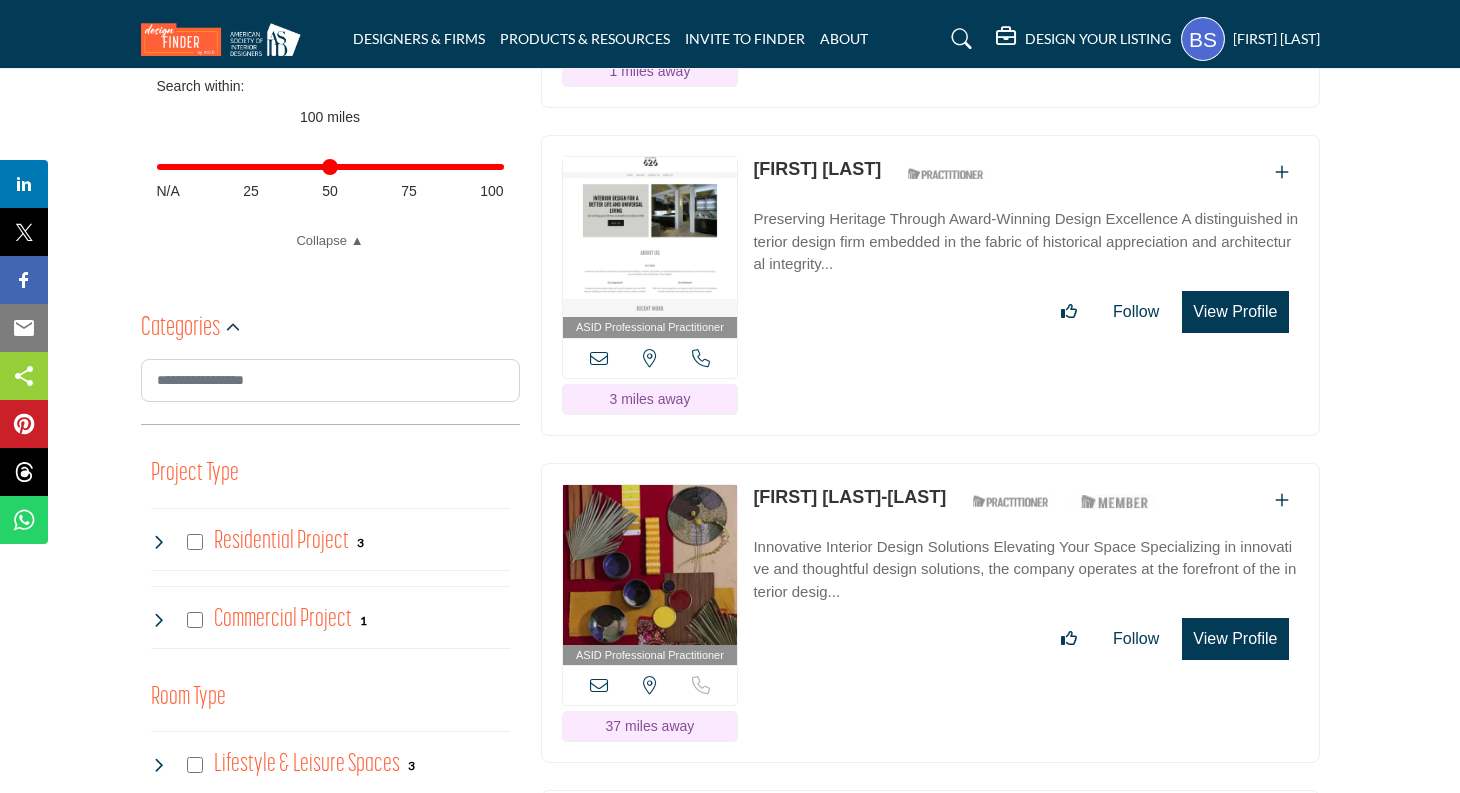 click on "[FIRST] [LAST]" at bounding box center (817, 169) 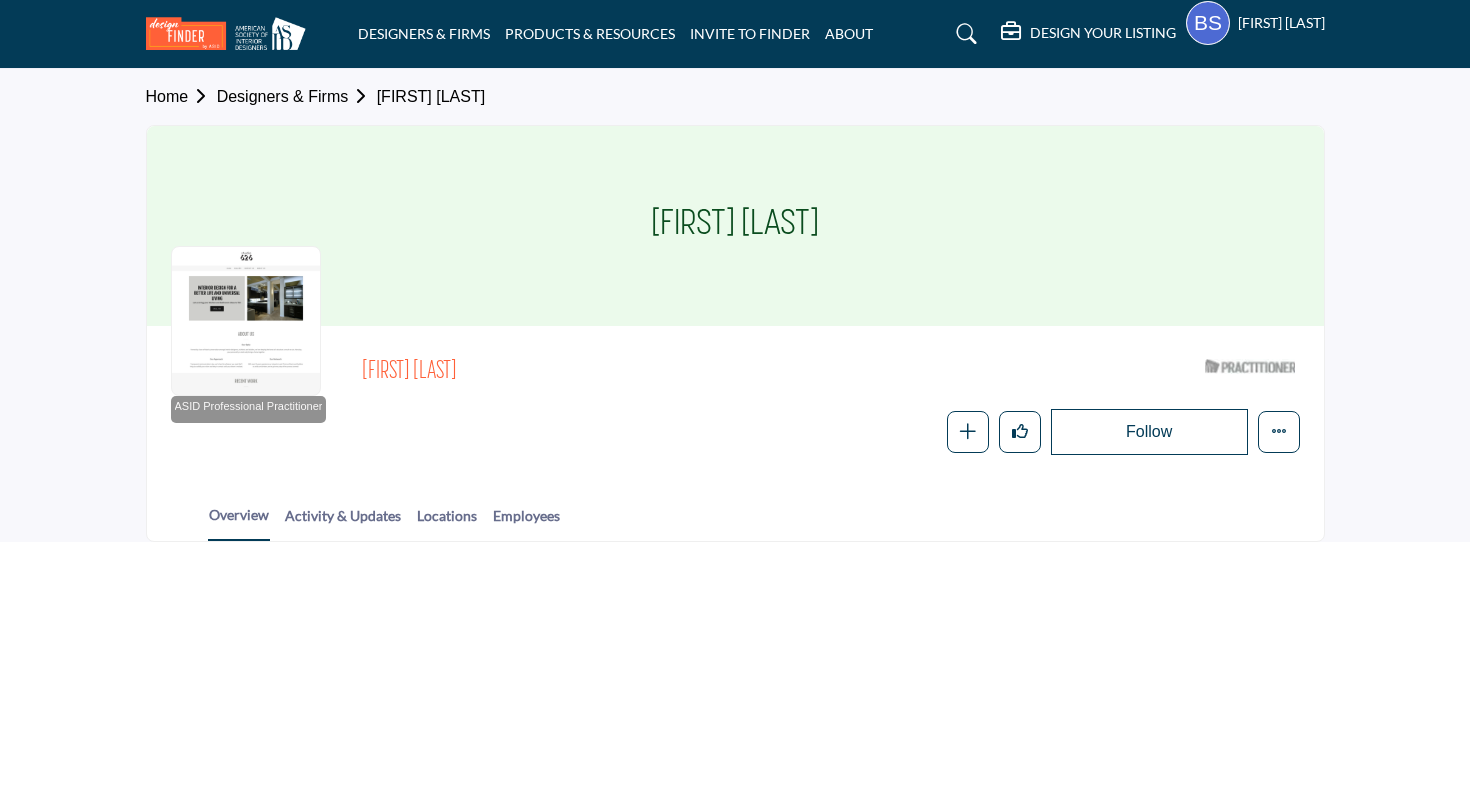 scroll, scrollTop: 0, scrollLeft: 0, axis: both 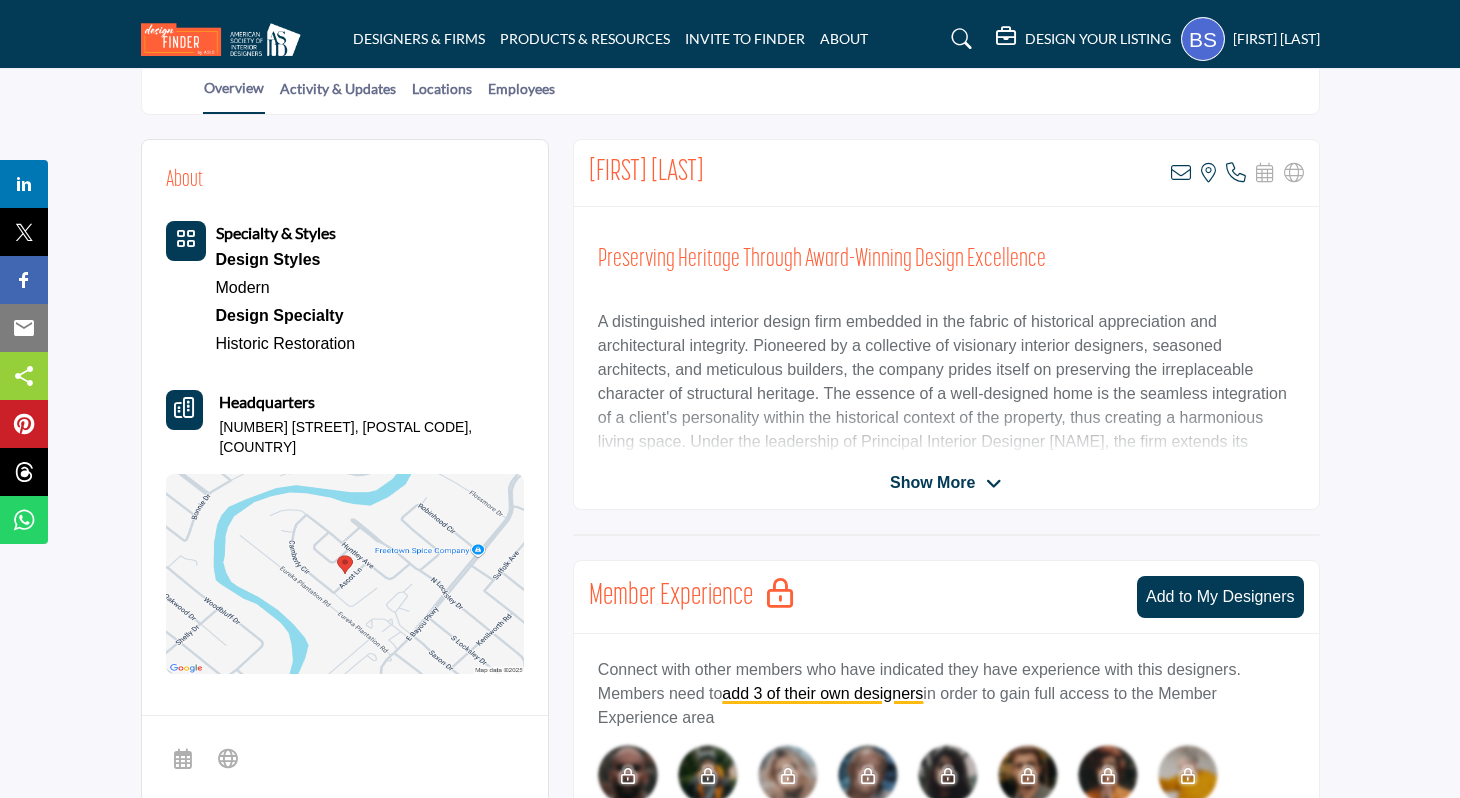 click on "Show More" at bounding box center (932, 483) 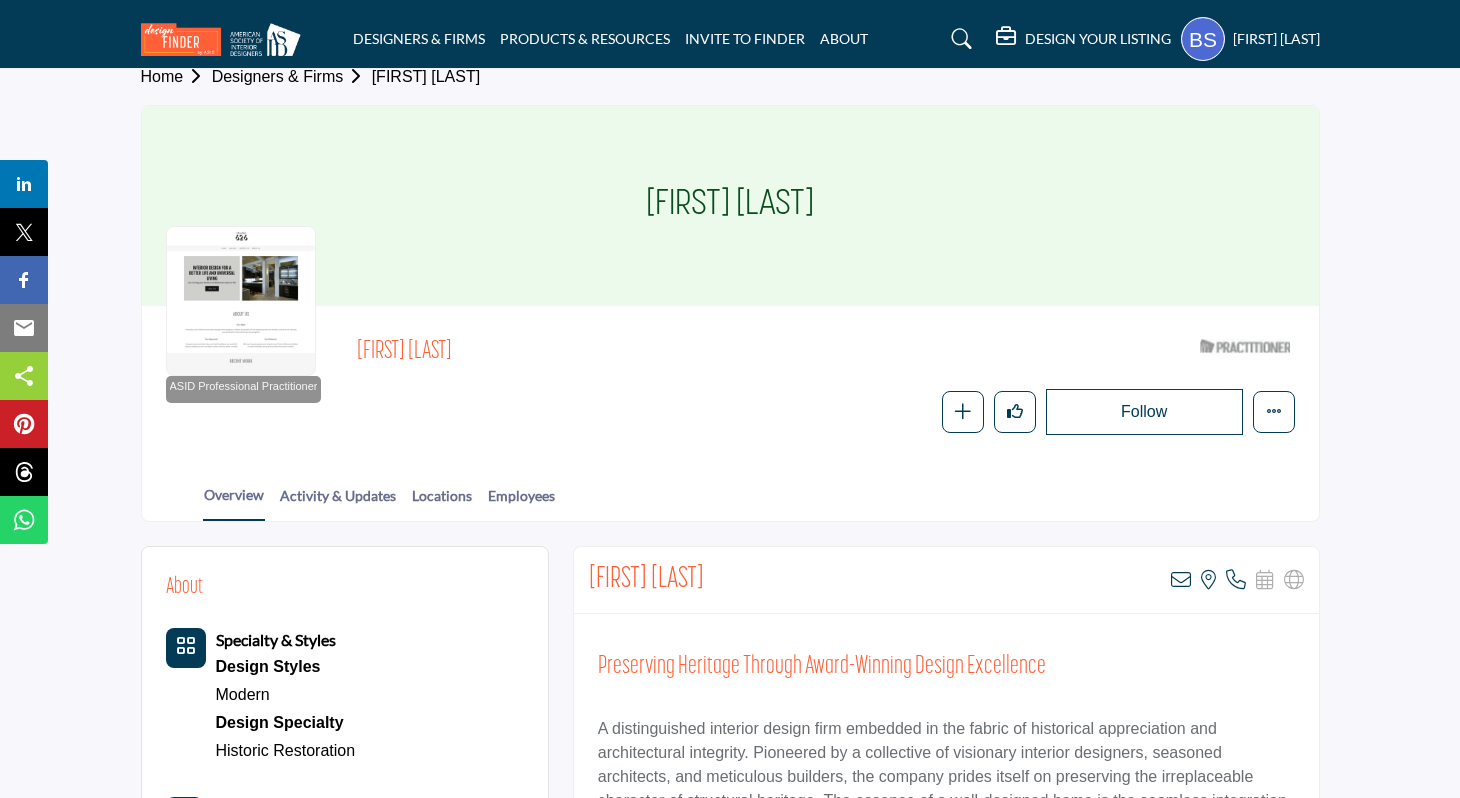 scroll, scrollTop: 0, scrollLeft: 0, axis: both 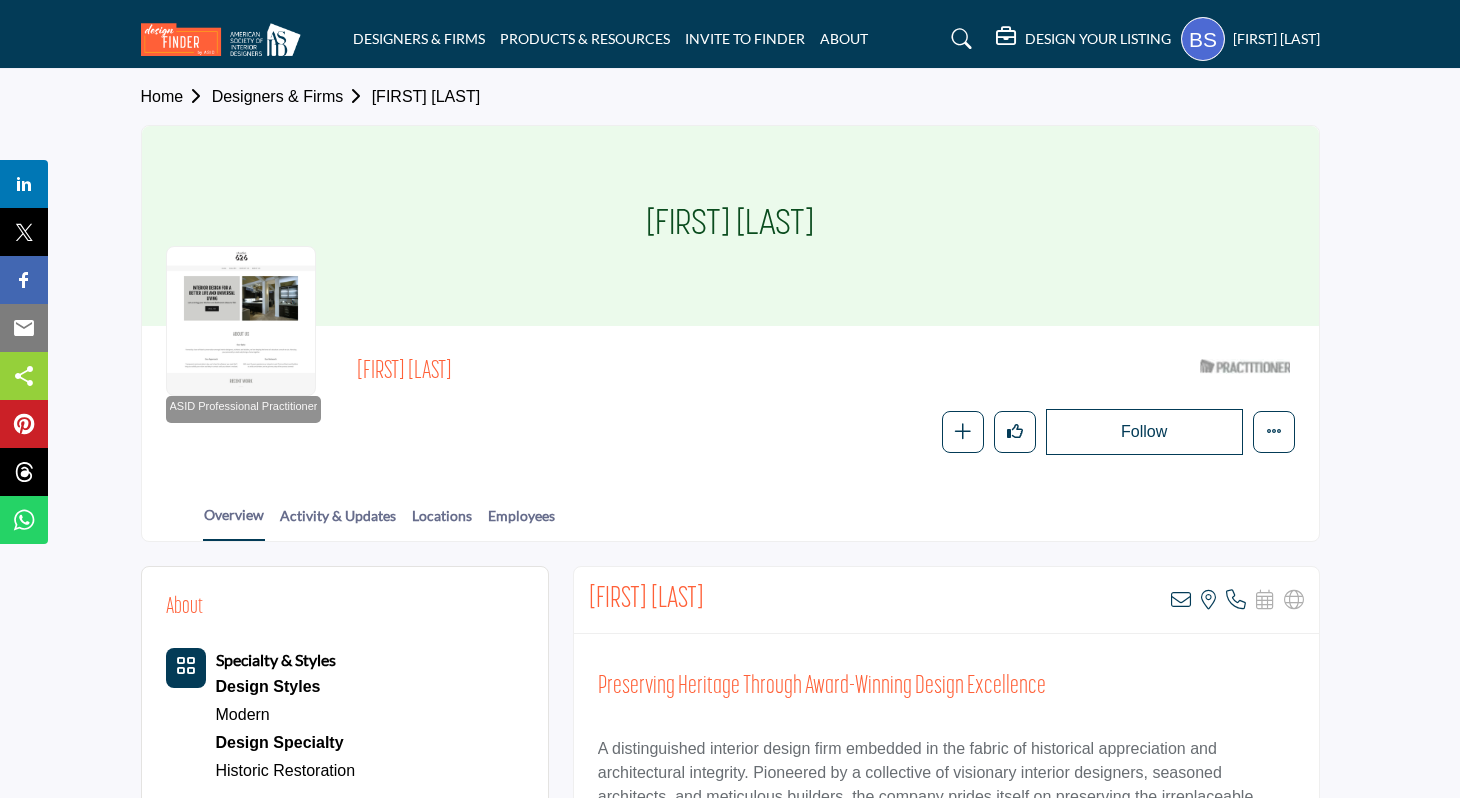 drag, startPoint x: 848, startPoint y: 219, endPoint x: 590, endPoint y: 217, distance: 258.00775 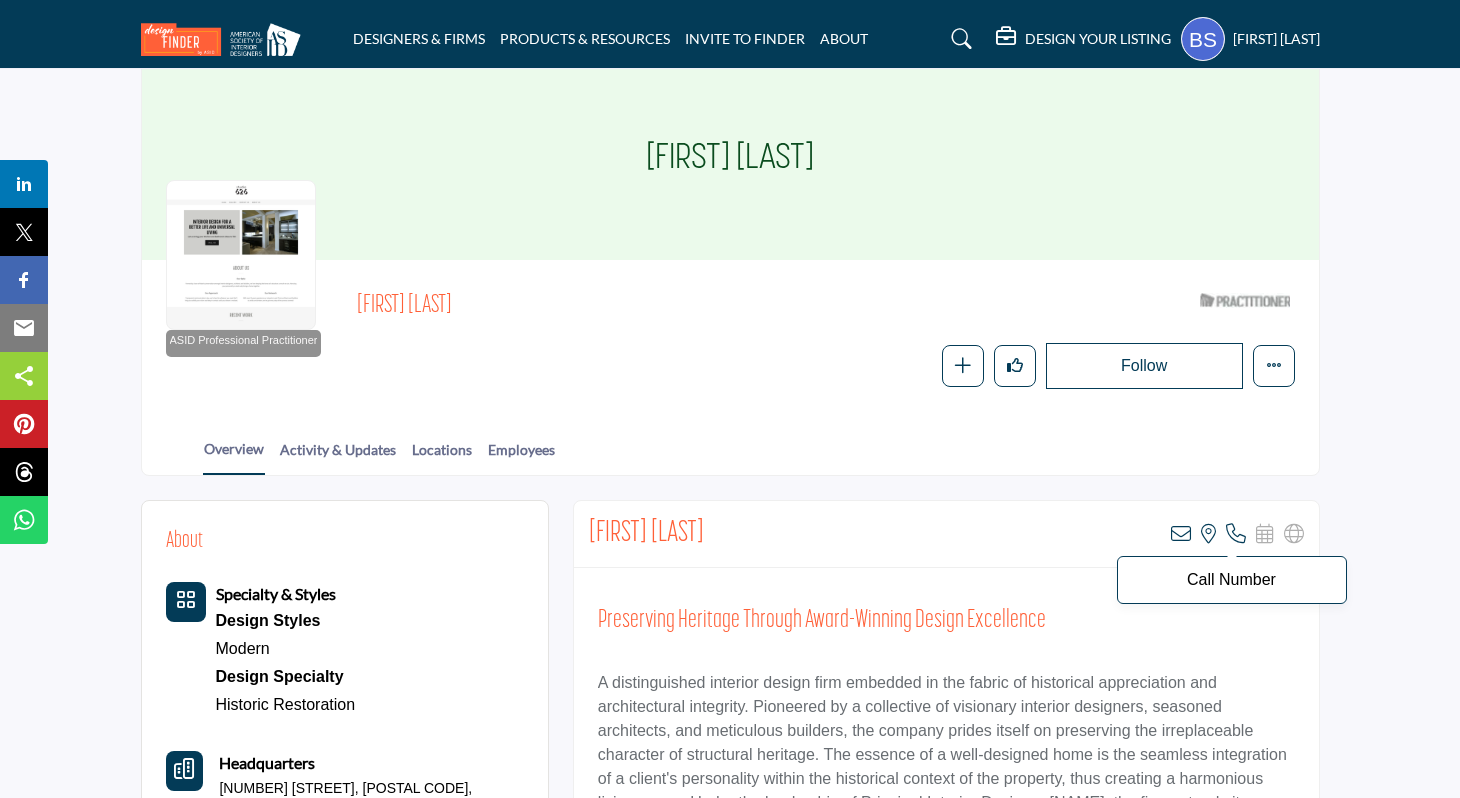 click at bounding box center [1236, 534] 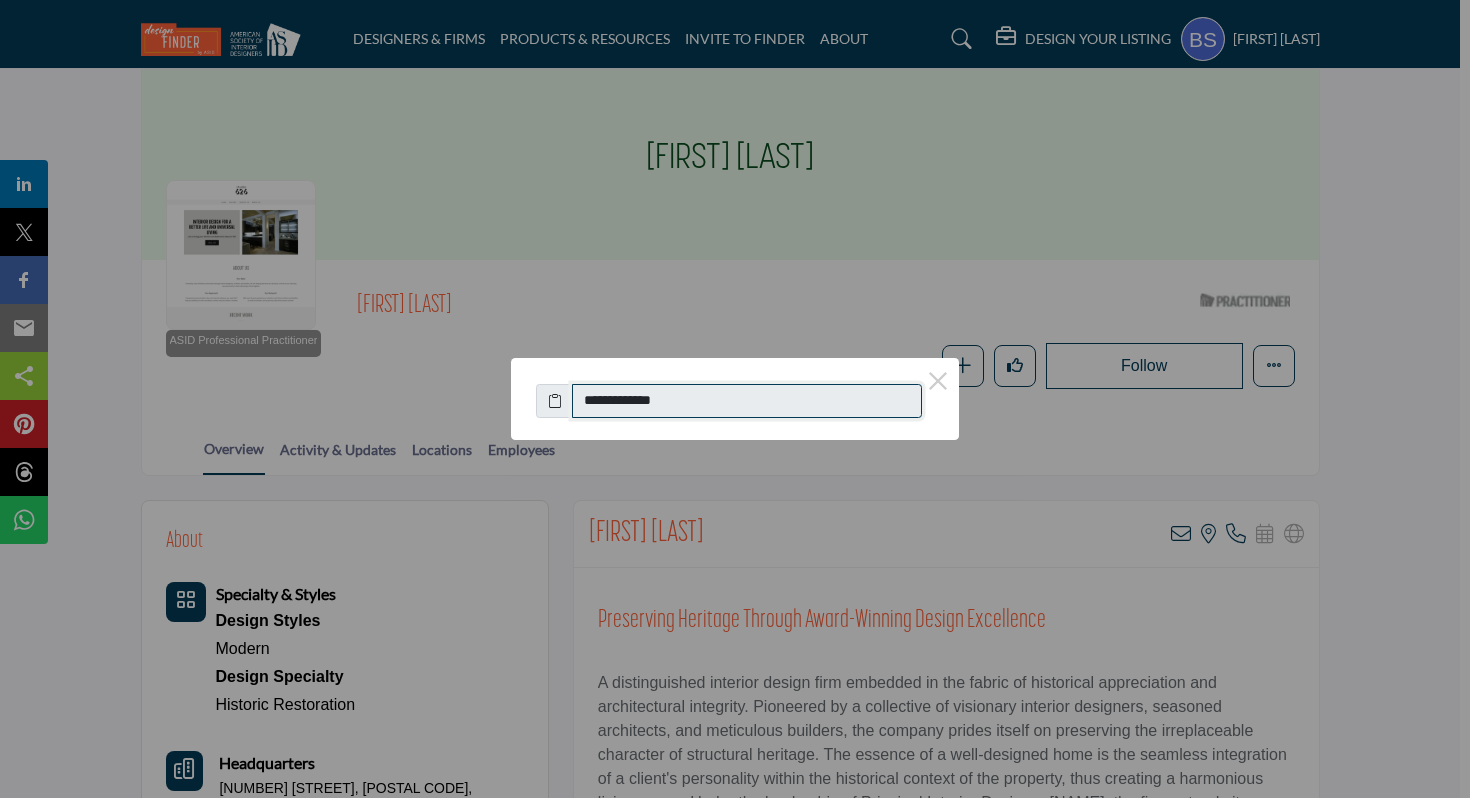 drag, startPoint x: 711, startPoint y: 407, endPoint x: 605, endPoint y: 407, distance: 106 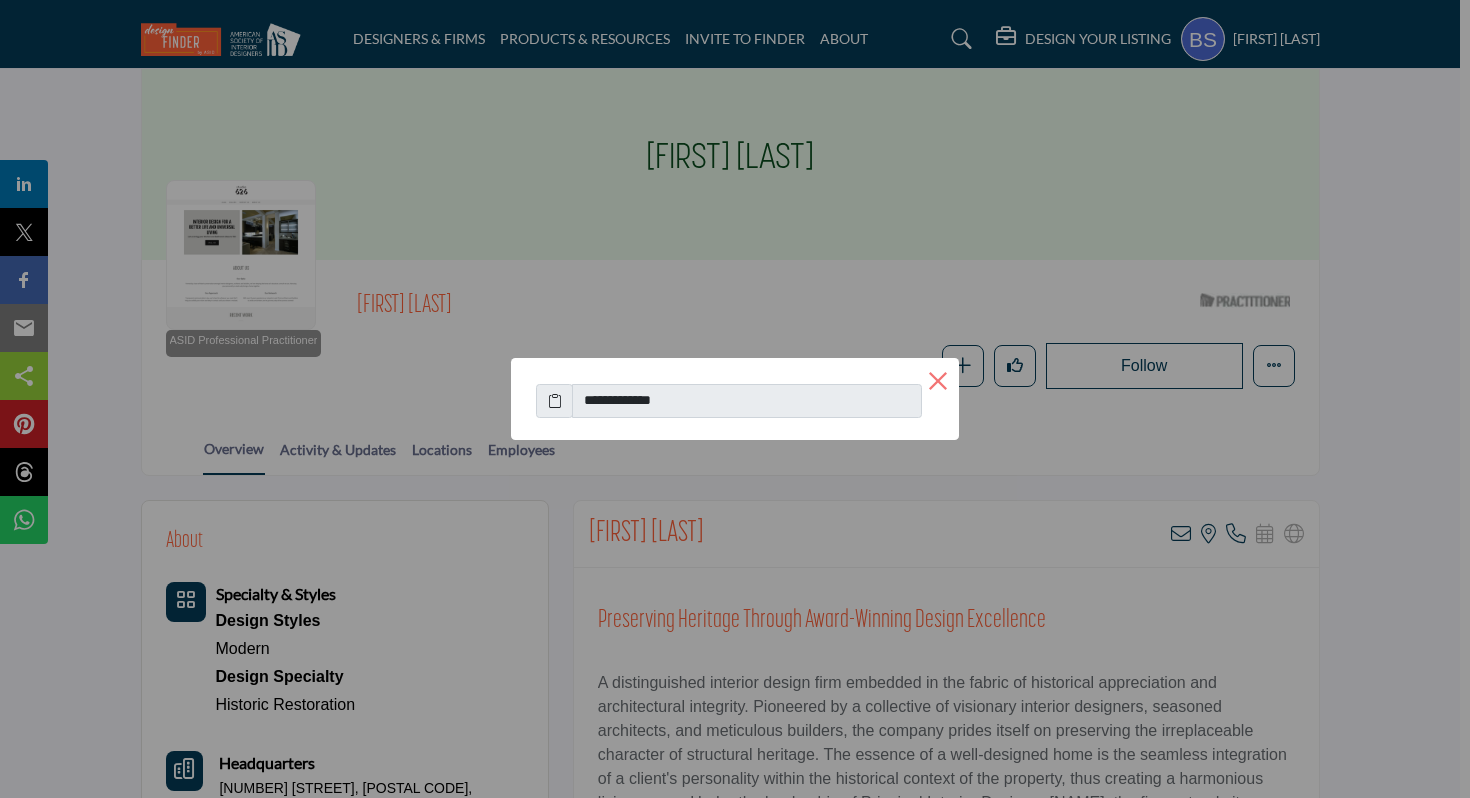 click on "×" at bounding box center [938, 379] 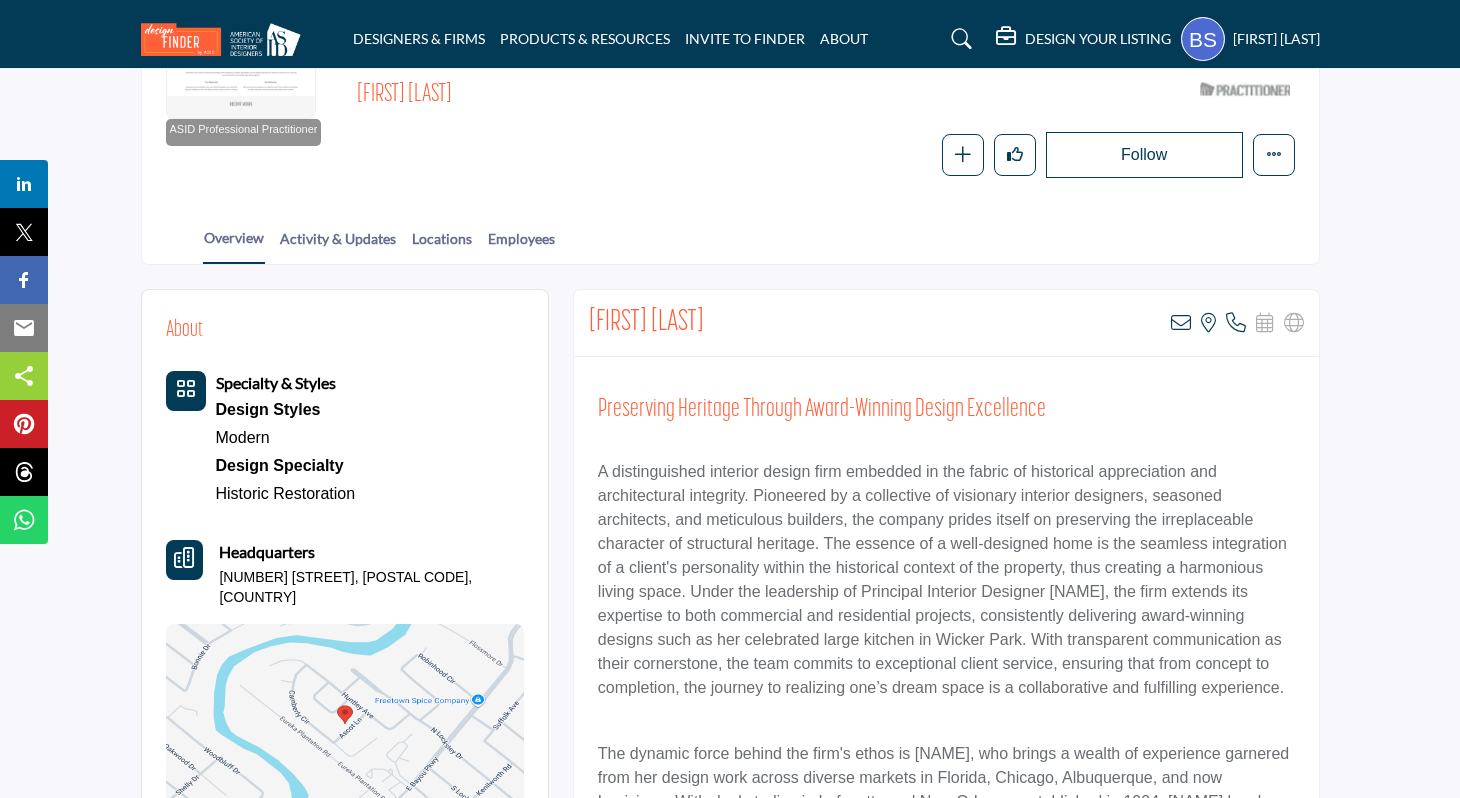 scroll, scrollTop: 276, scrollLeft: 0, axis: vertical 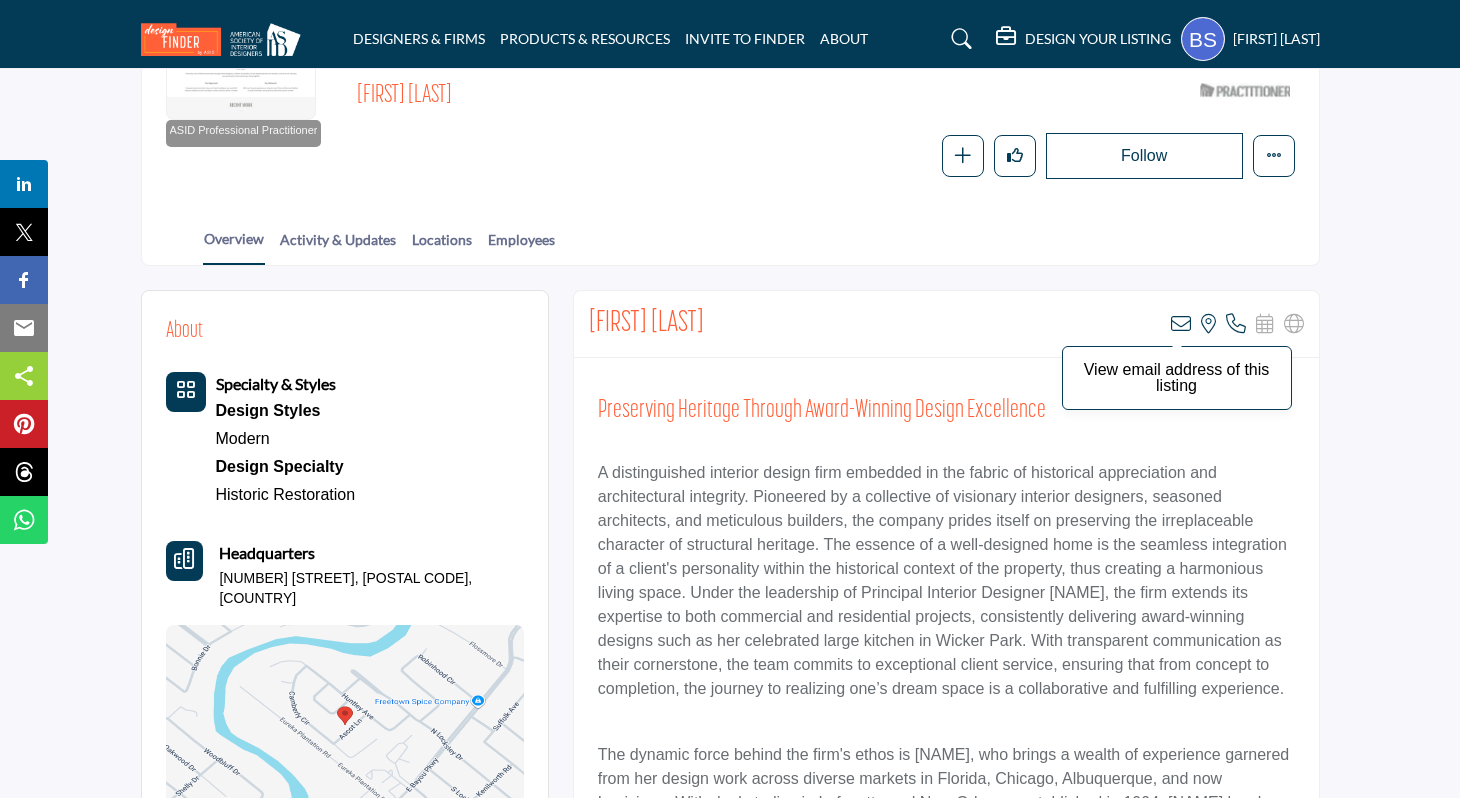 click at bounding box center (1181, 324) 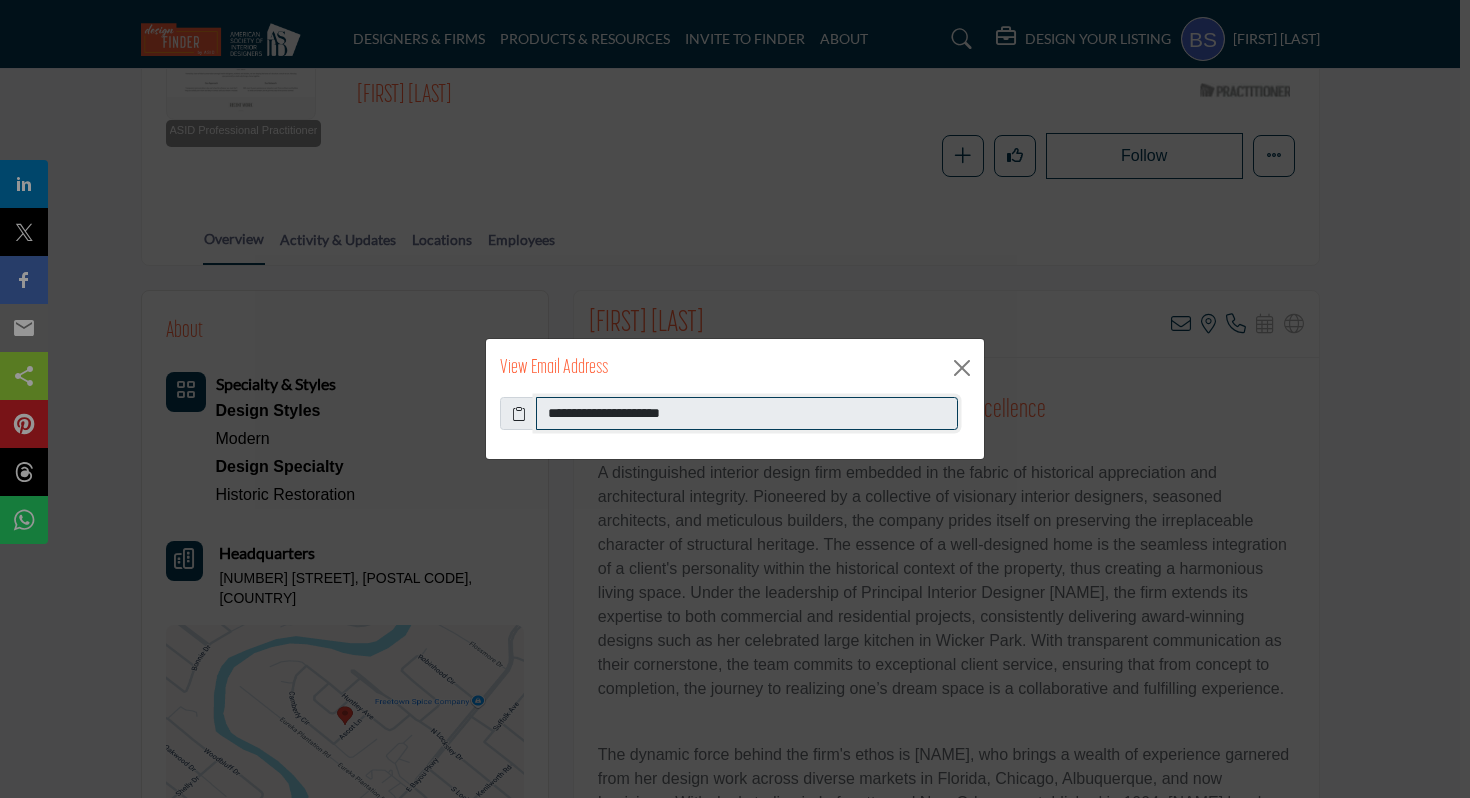 drag, startPoint x: 700, startPoint y: 419, endPoint x: 542, endPoint y: 415, distance: 158.05063 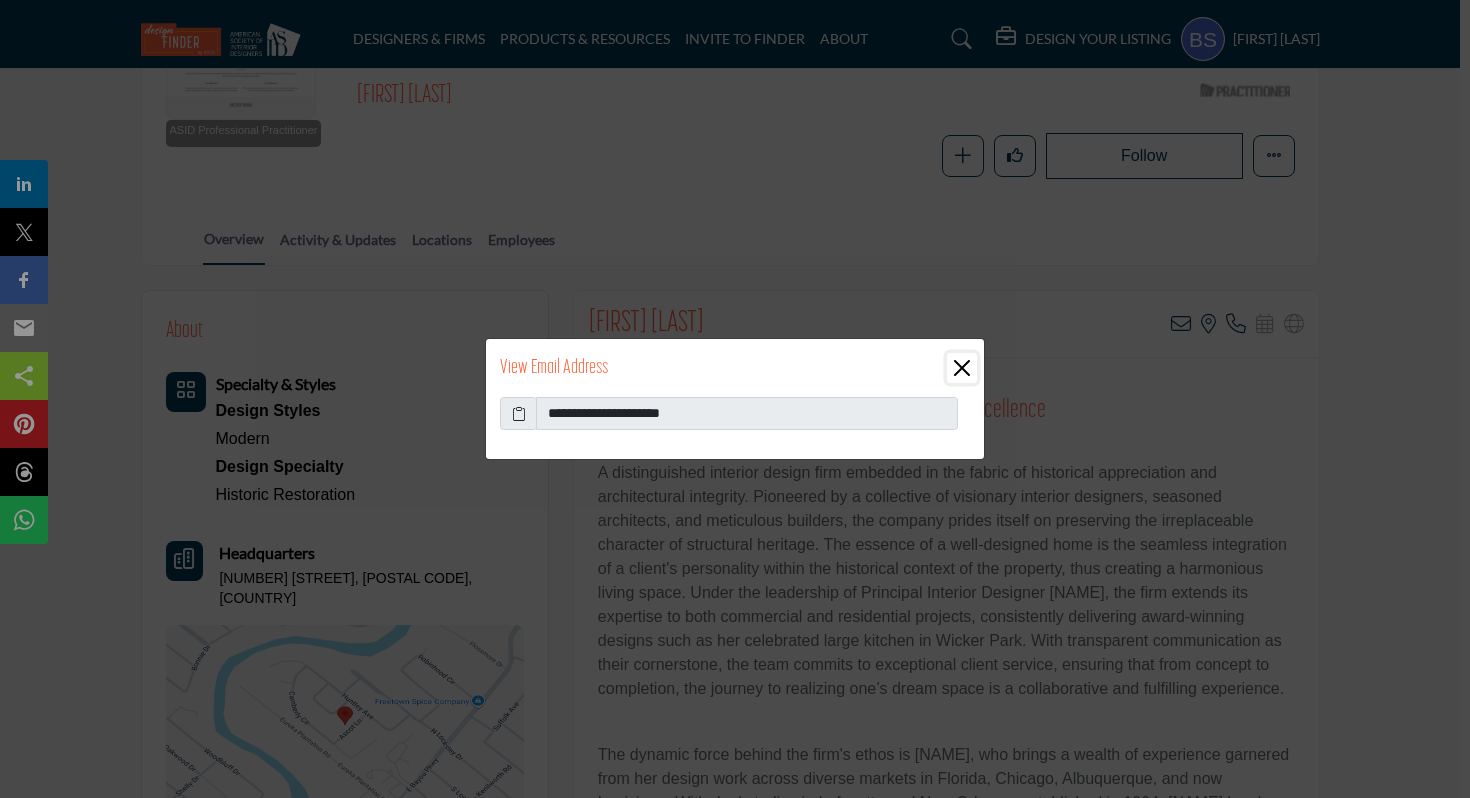 click at bounding box center [962, 368] 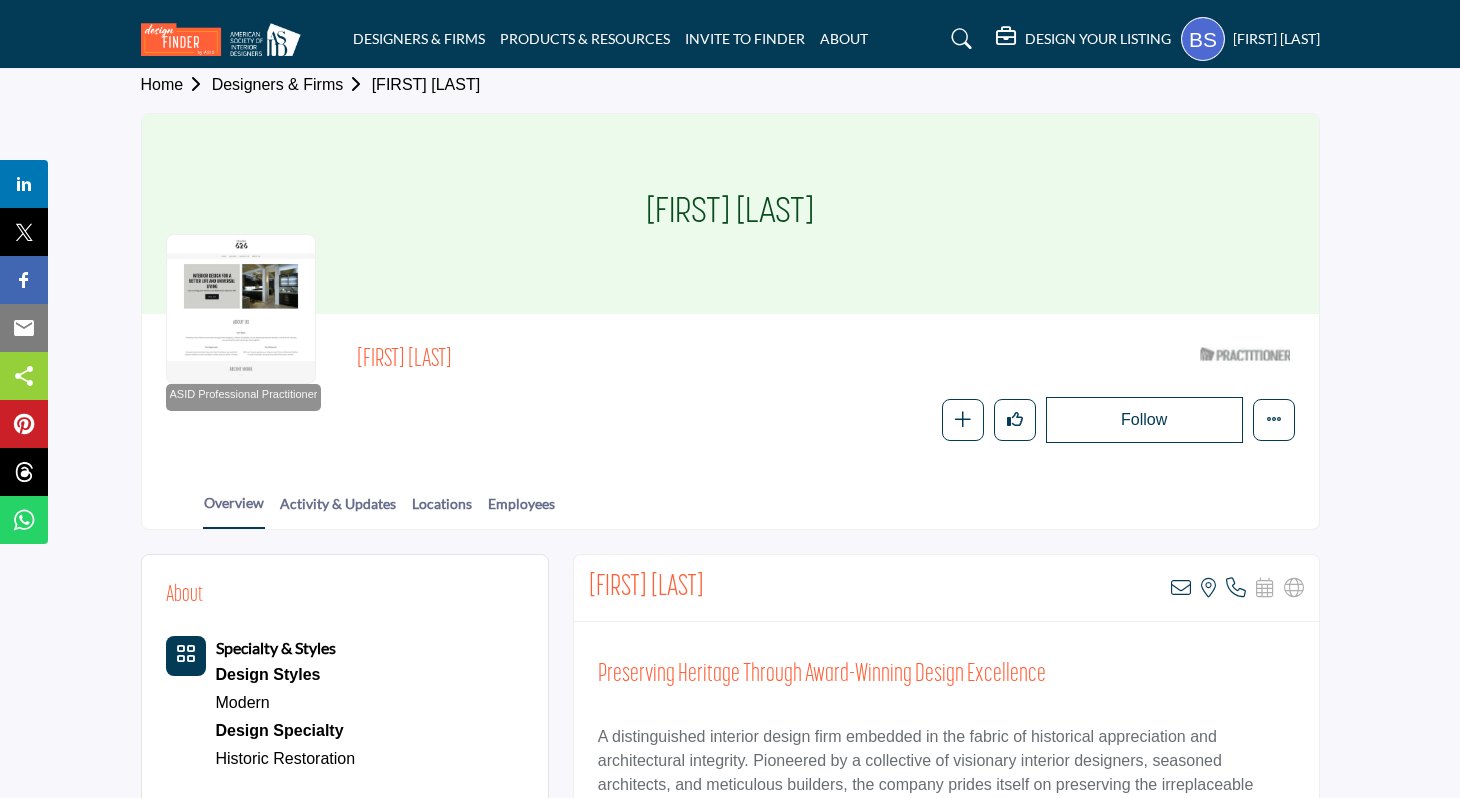 scroll, scrollTop: 0, scrollLeft: 0, axis: both 